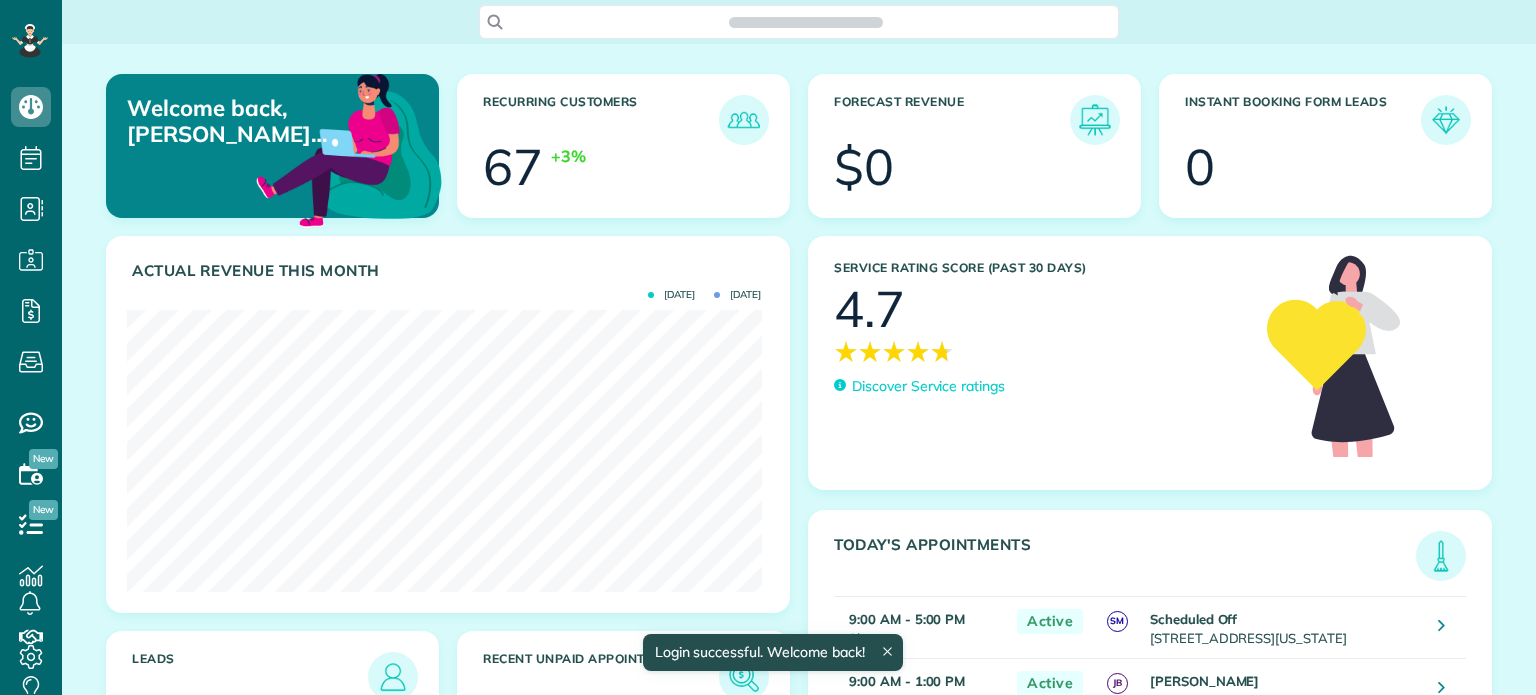 scroll, scrollTop: 0, scrollLeft: 0, axis: both 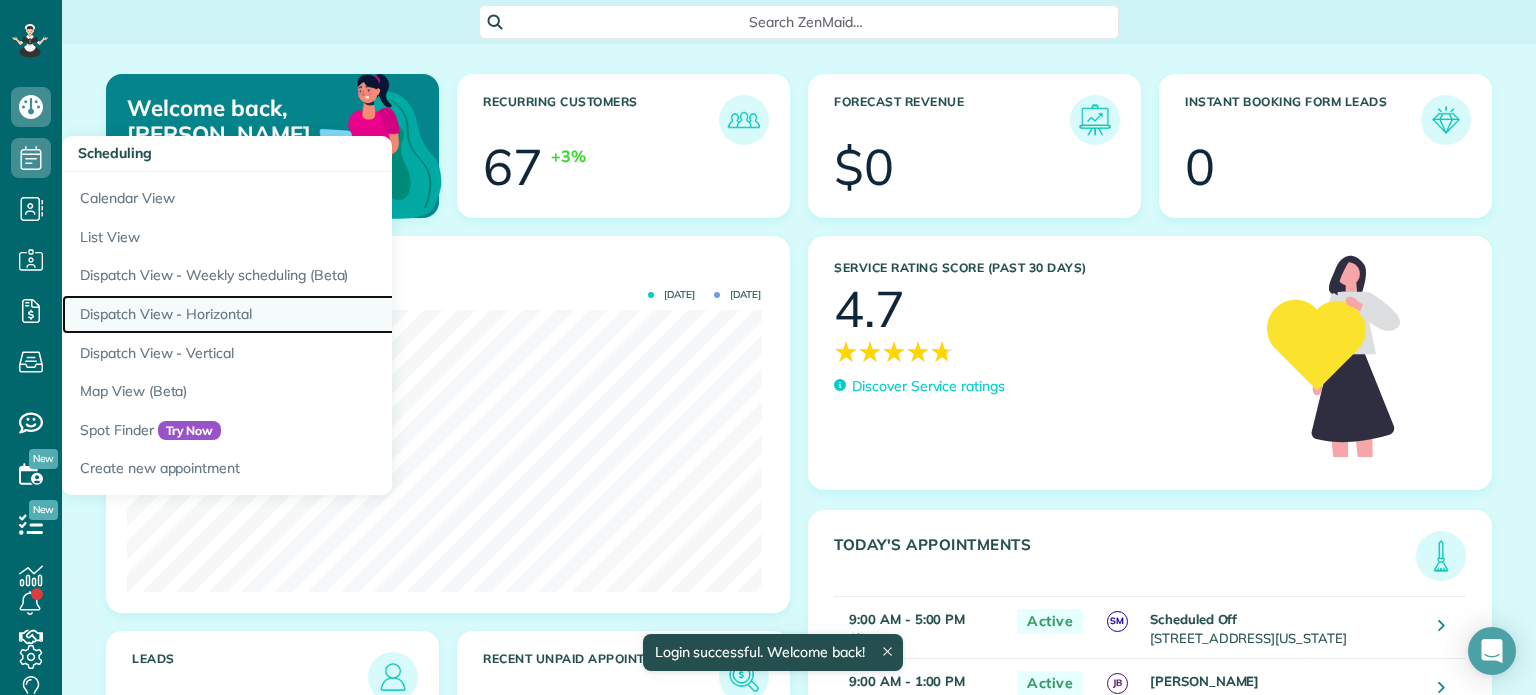 click on "Dispatch View - Horizontal" at bounding box center (312, 314) 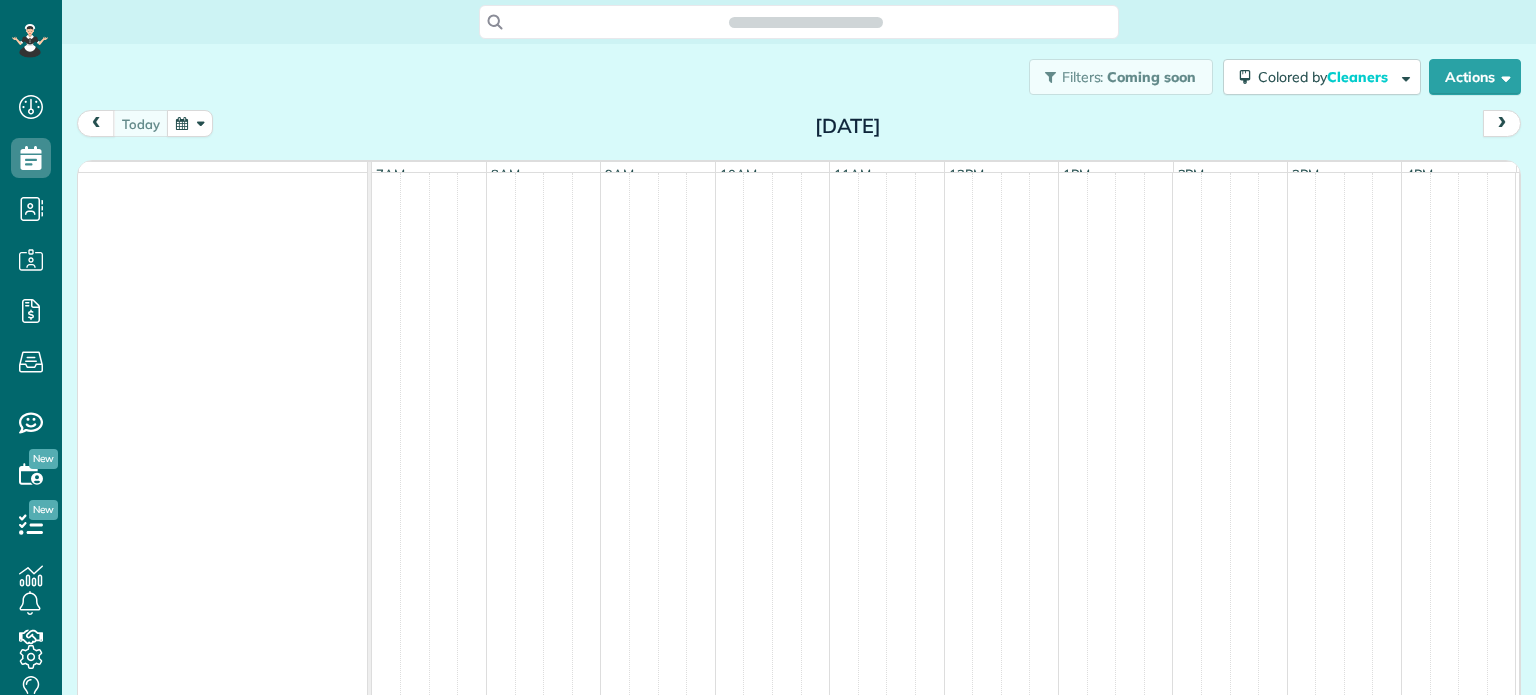 scroll, scrollTop: 0, scrollLeft: 0, axis: both 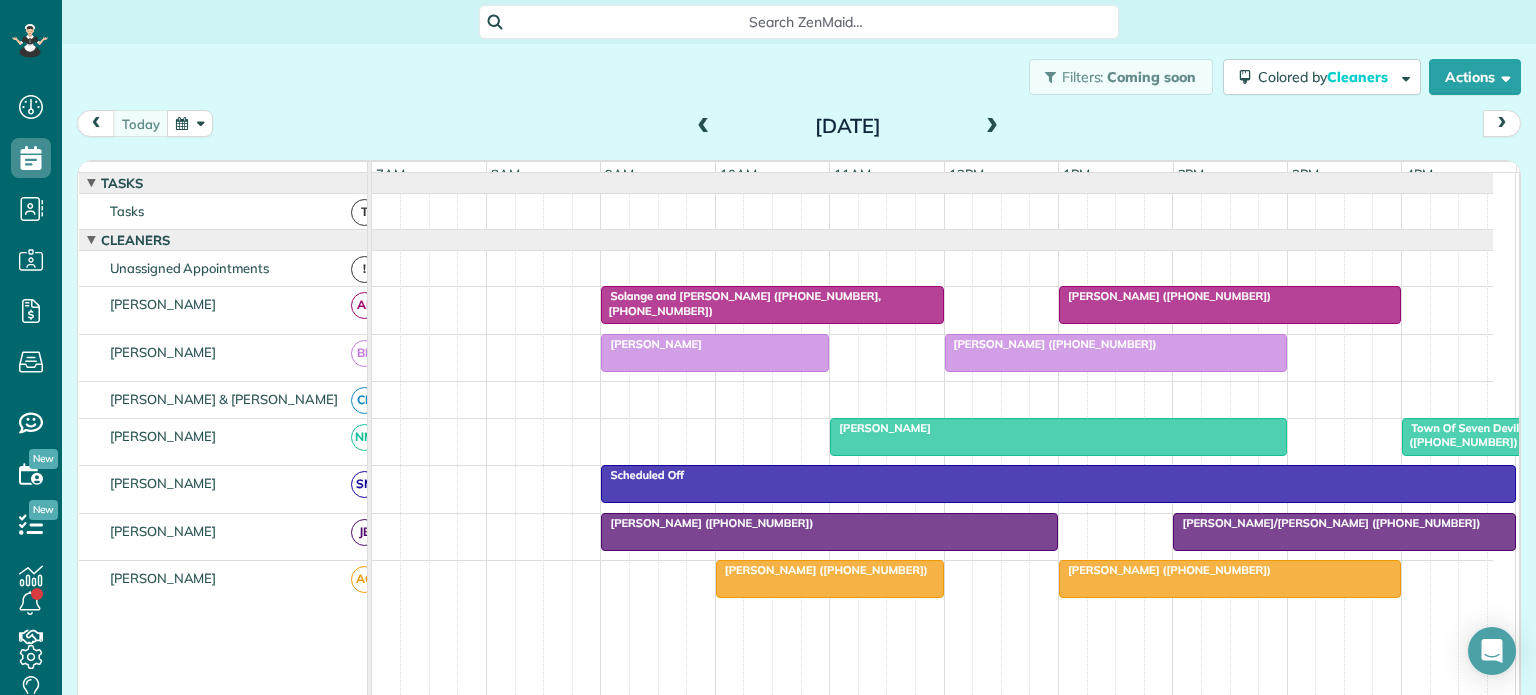 click on "[PERSON_NAME] ([PHONE_NUMBER])" at bounding box center [1165, 570] 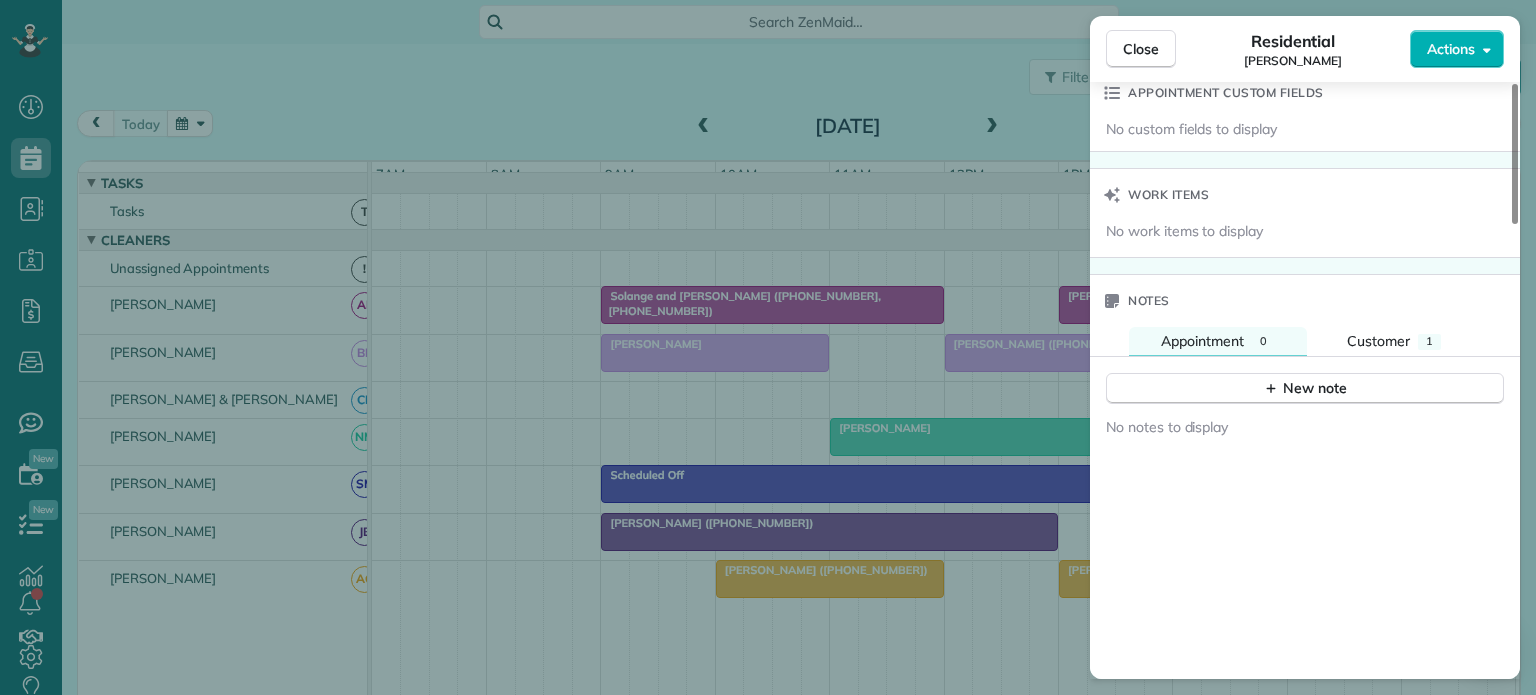 scroll, scrollTop: 1500, scrollLeft: 0, axis: vertical 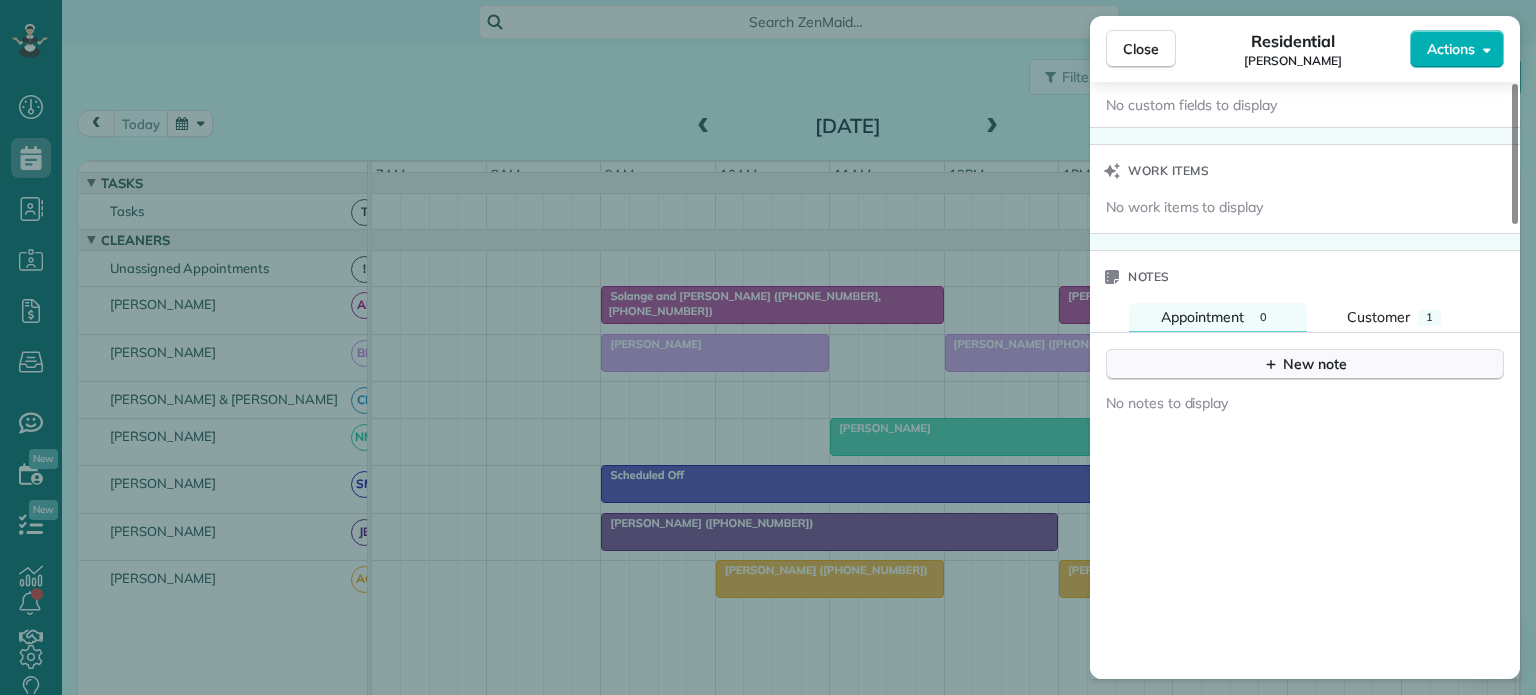 click on "New note" at bounding box center [1305, 364] 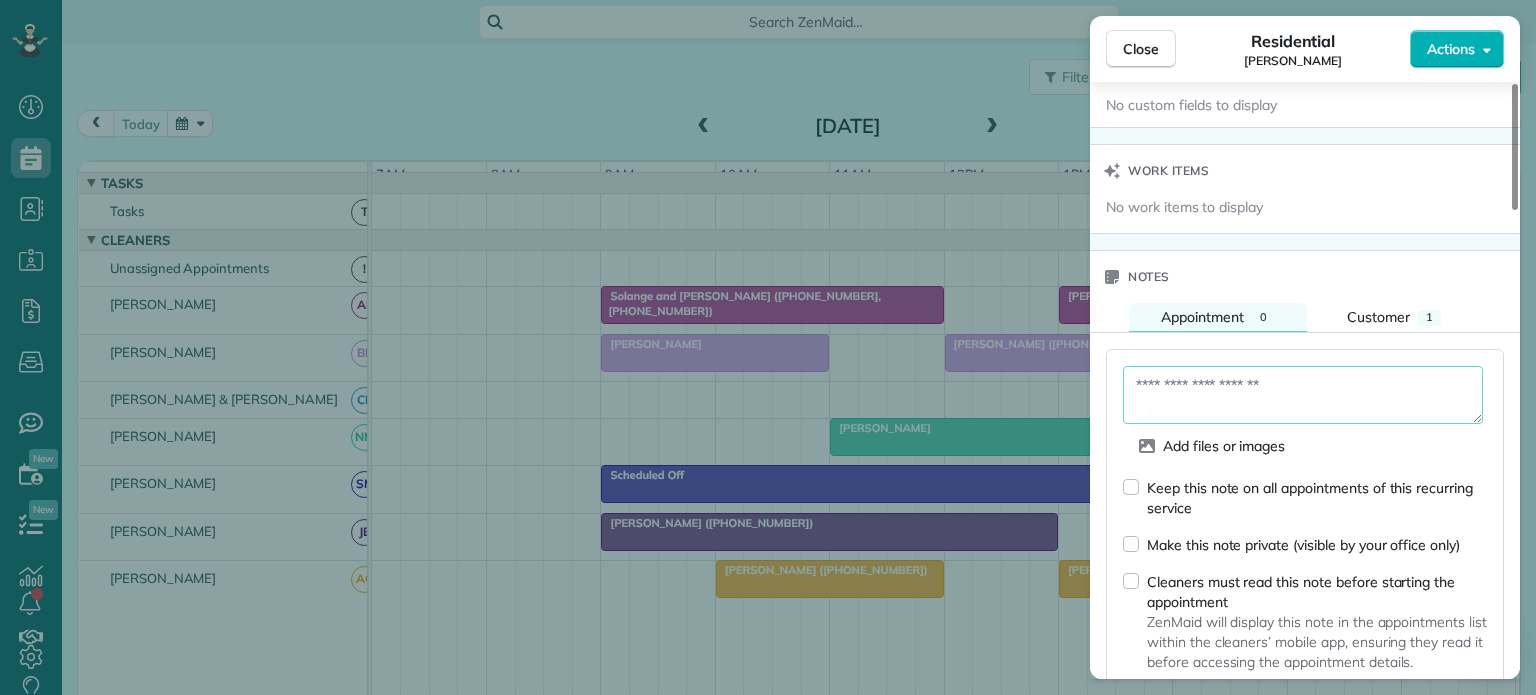 click at bounding box center (1303, 395) 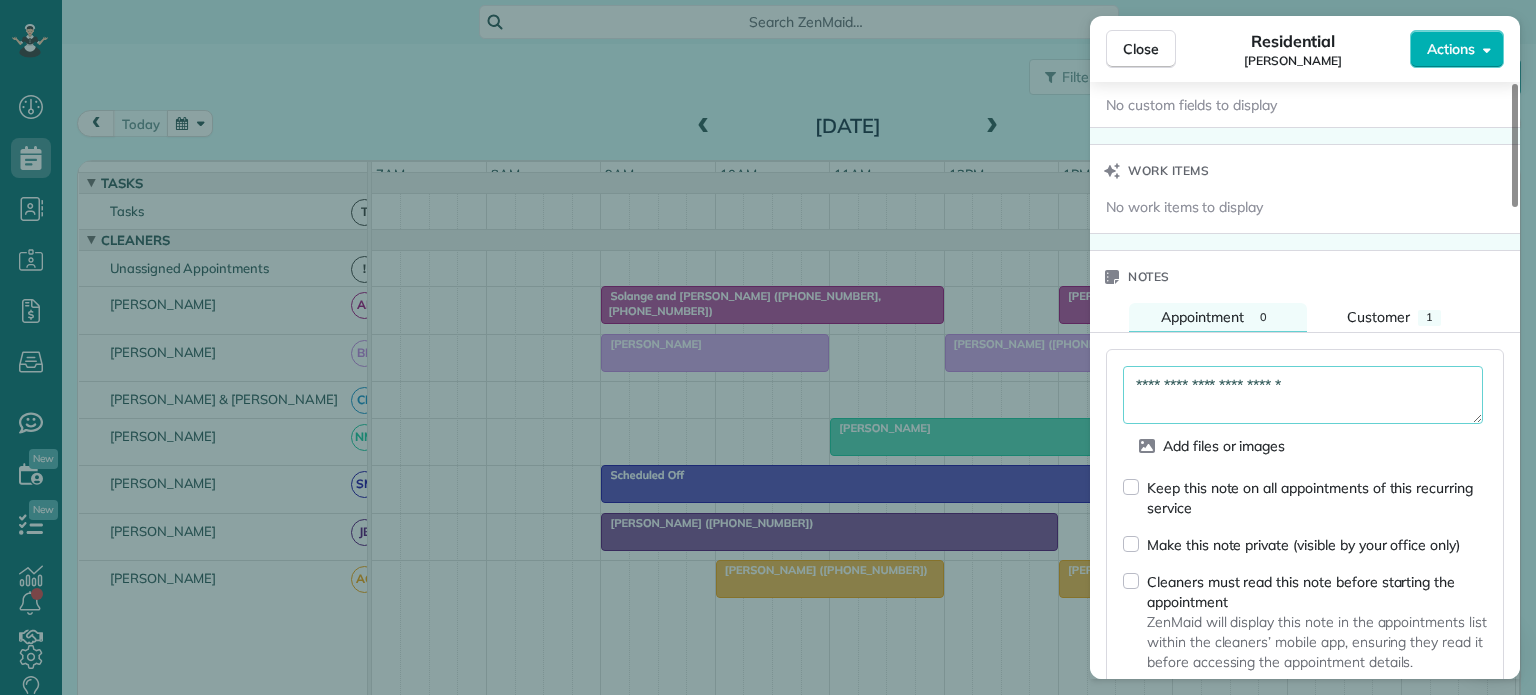 type on "**********" 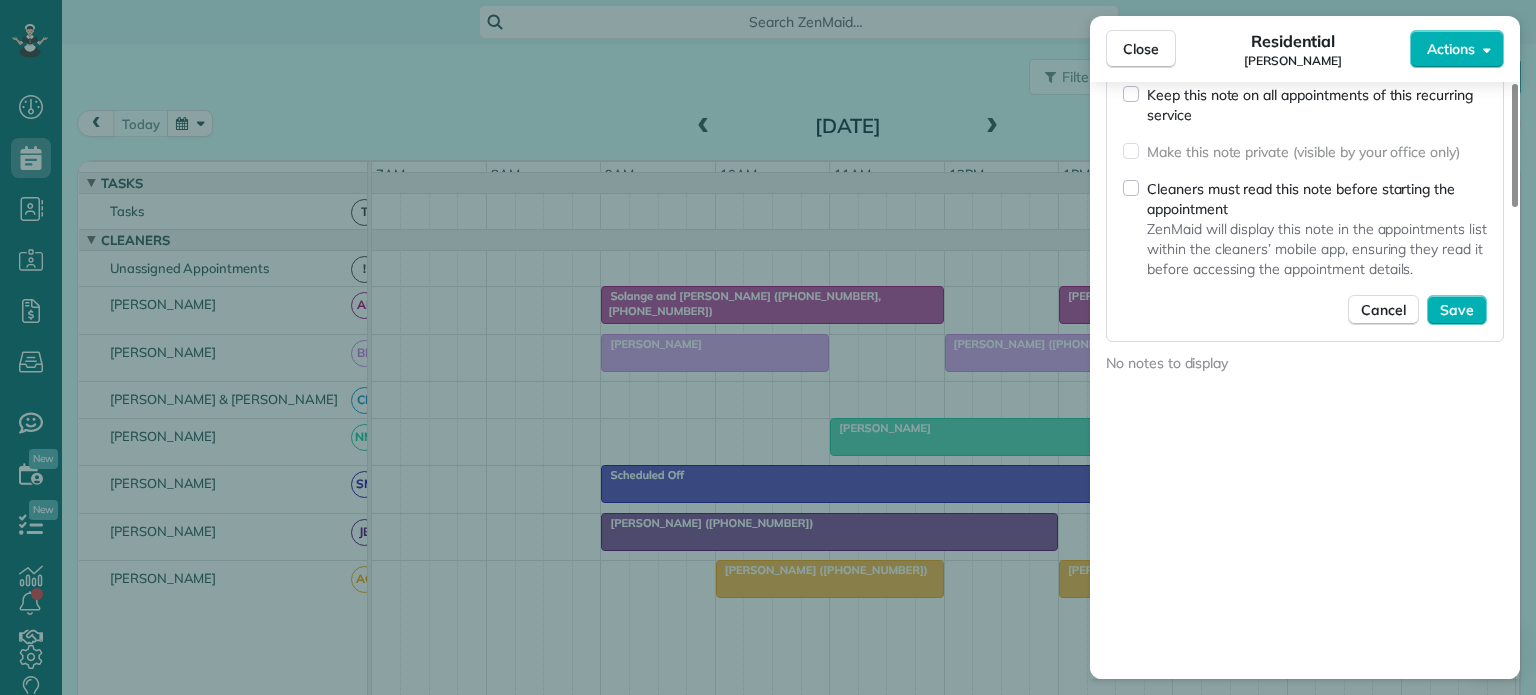scroll, scrollTop: 1900, scrollLeft: 0, axis: vertical 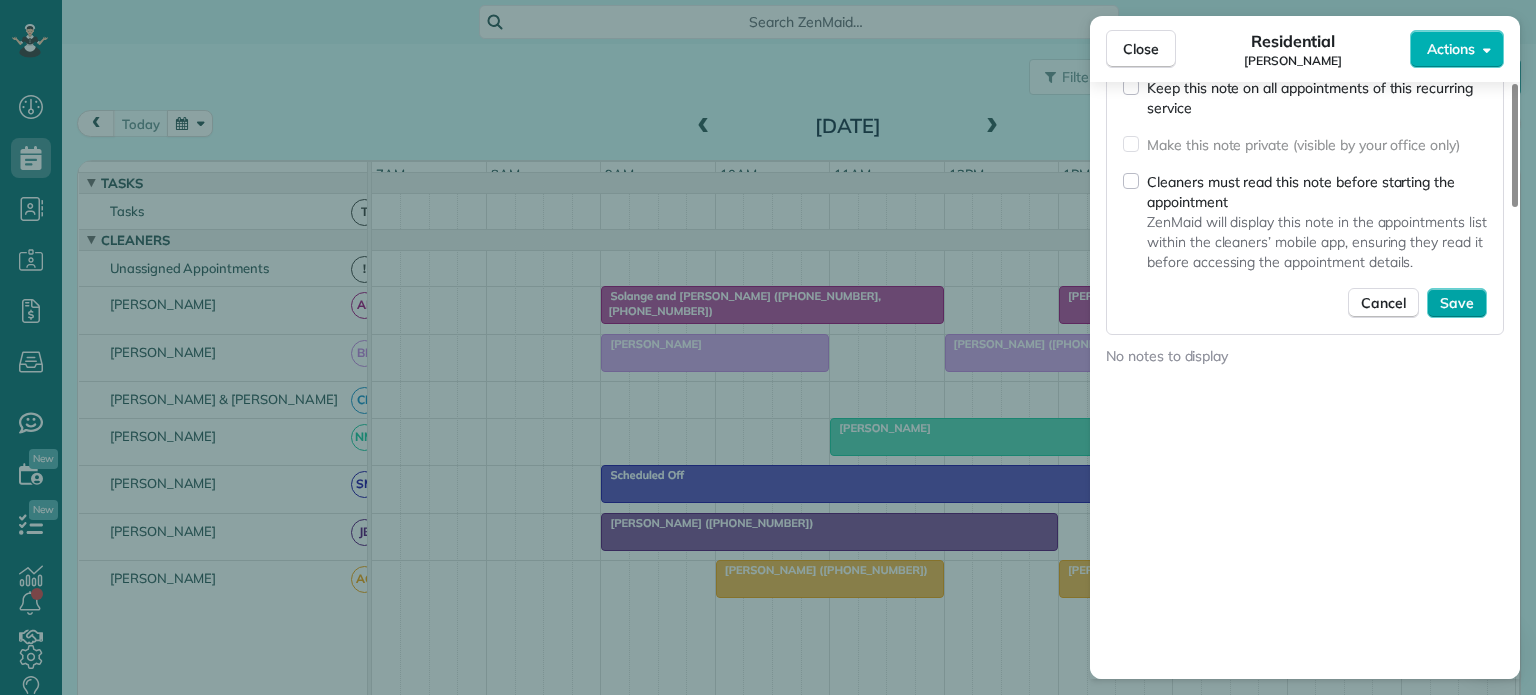 click on "Save" at bounding box center [1457, 303] 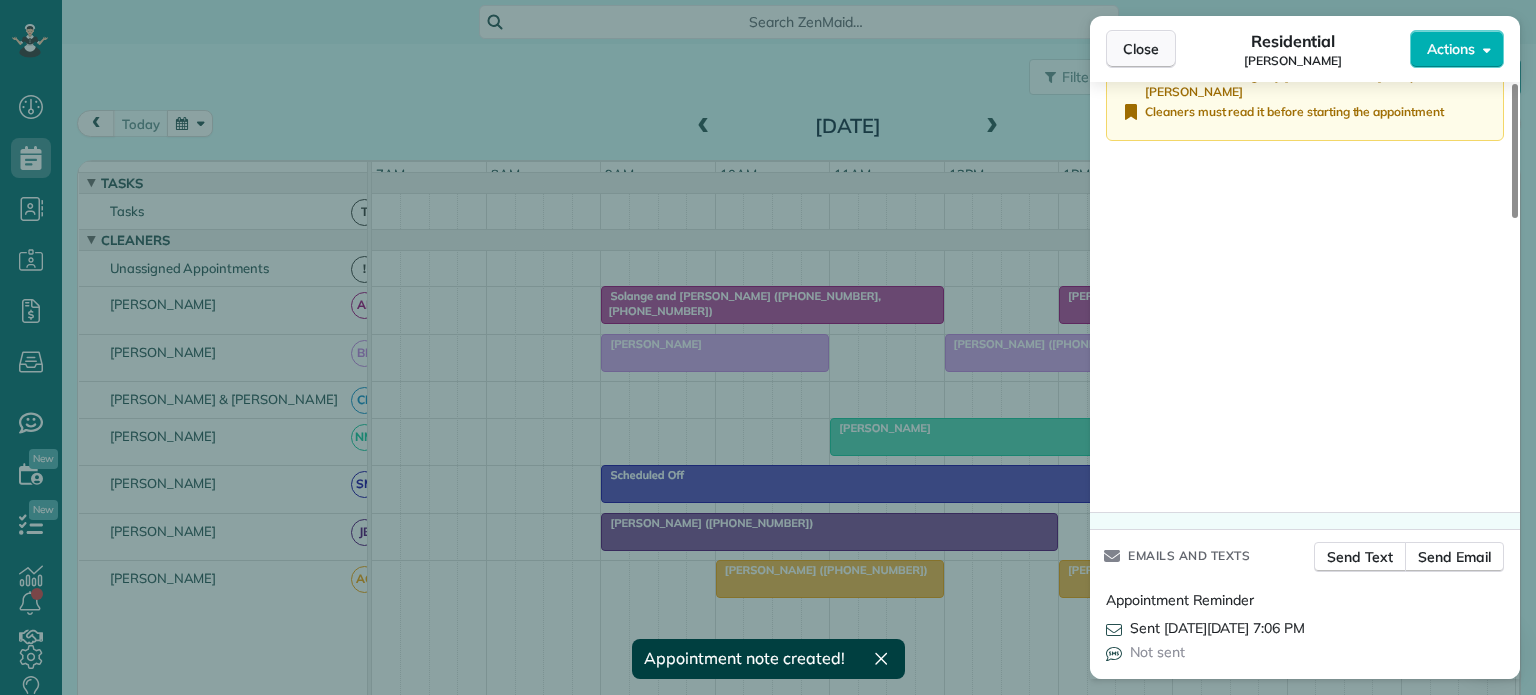 click on "Close" at bounding box center (1141, 49) 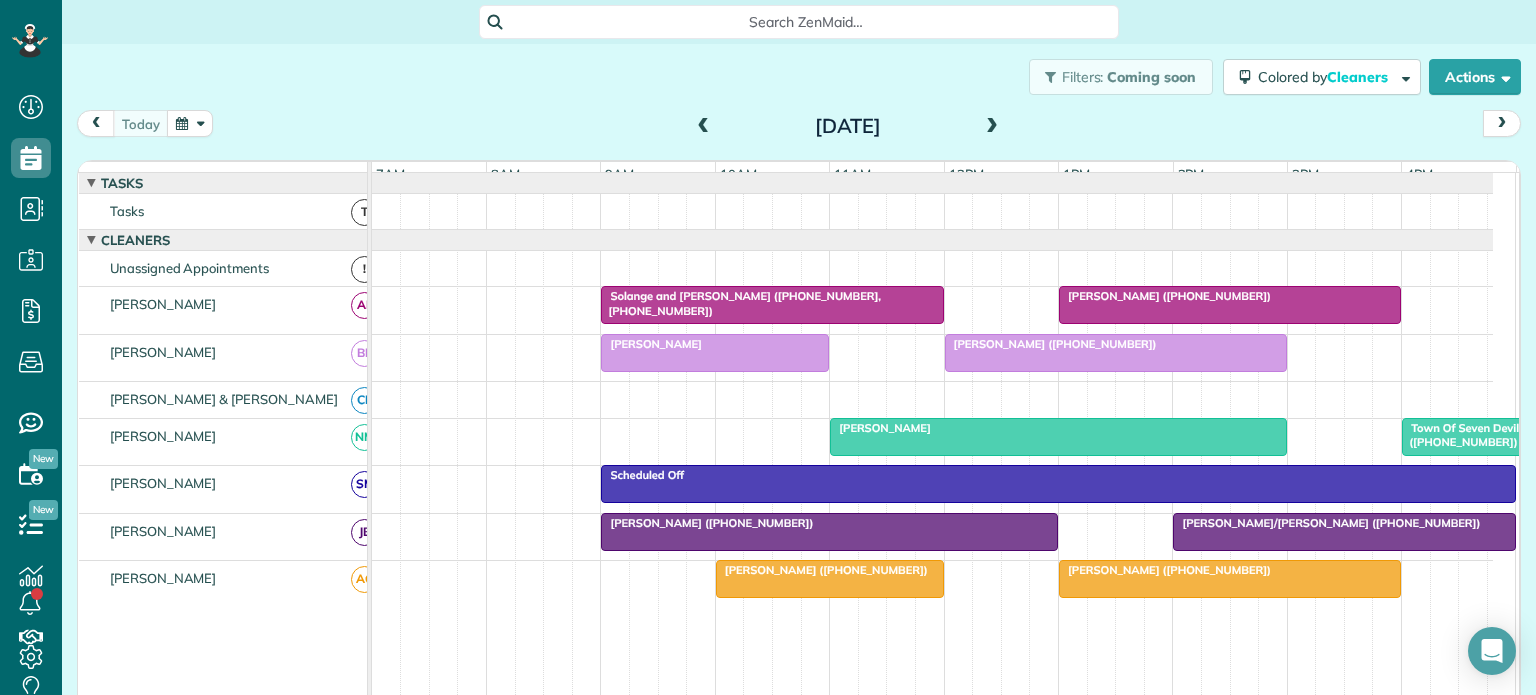 click on "[PERSON_NAME] ([PHONE_NUMBER])" at bounding box center [1051, 344] 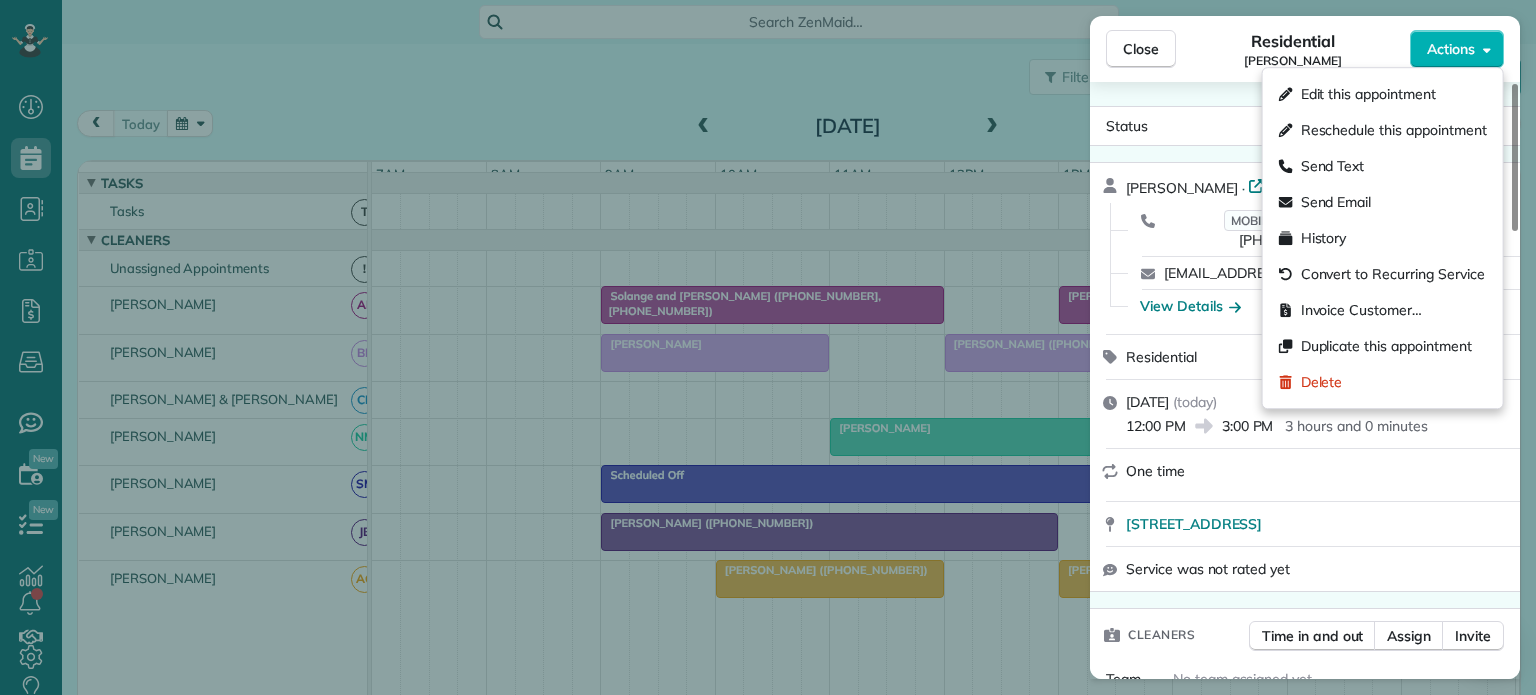 click on "Actions" at bounding box center [1457, 49] 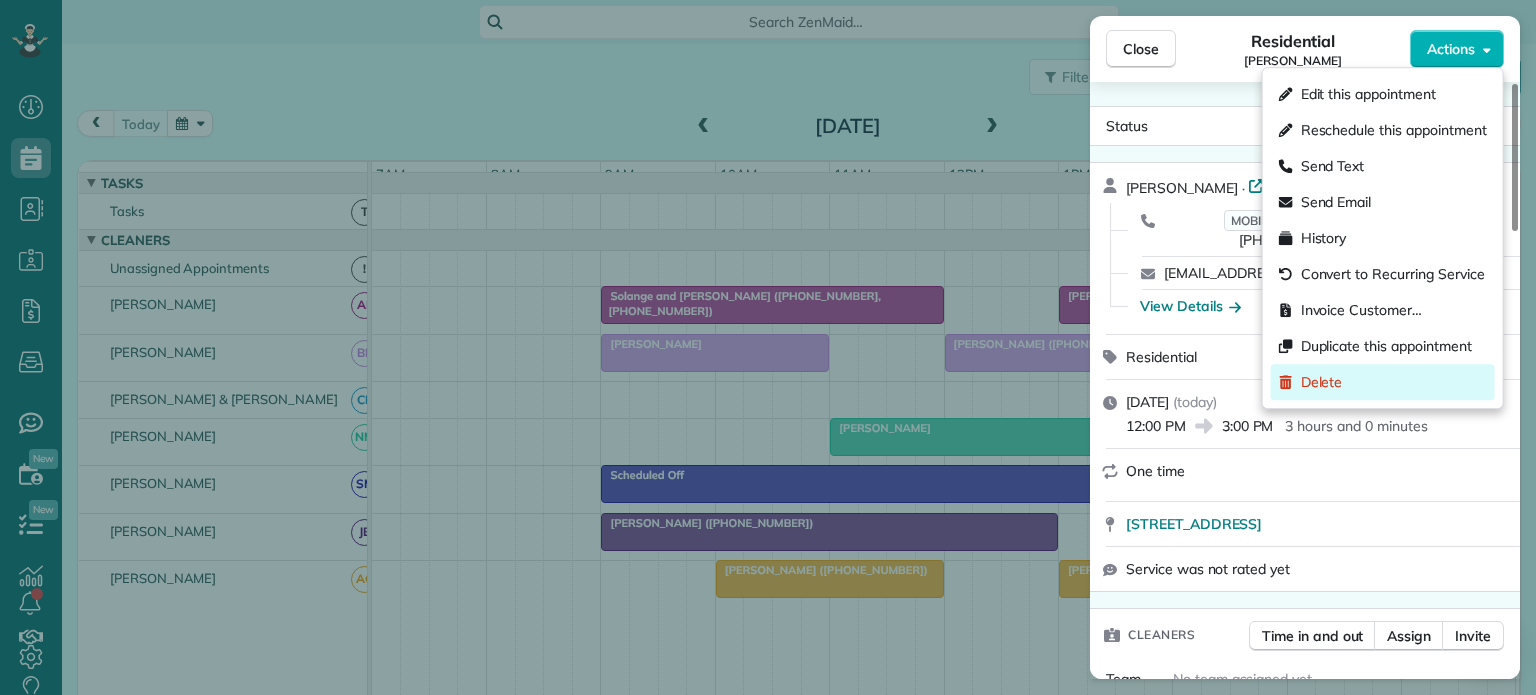 click on "Delete" at bounding box center (1322, 382) 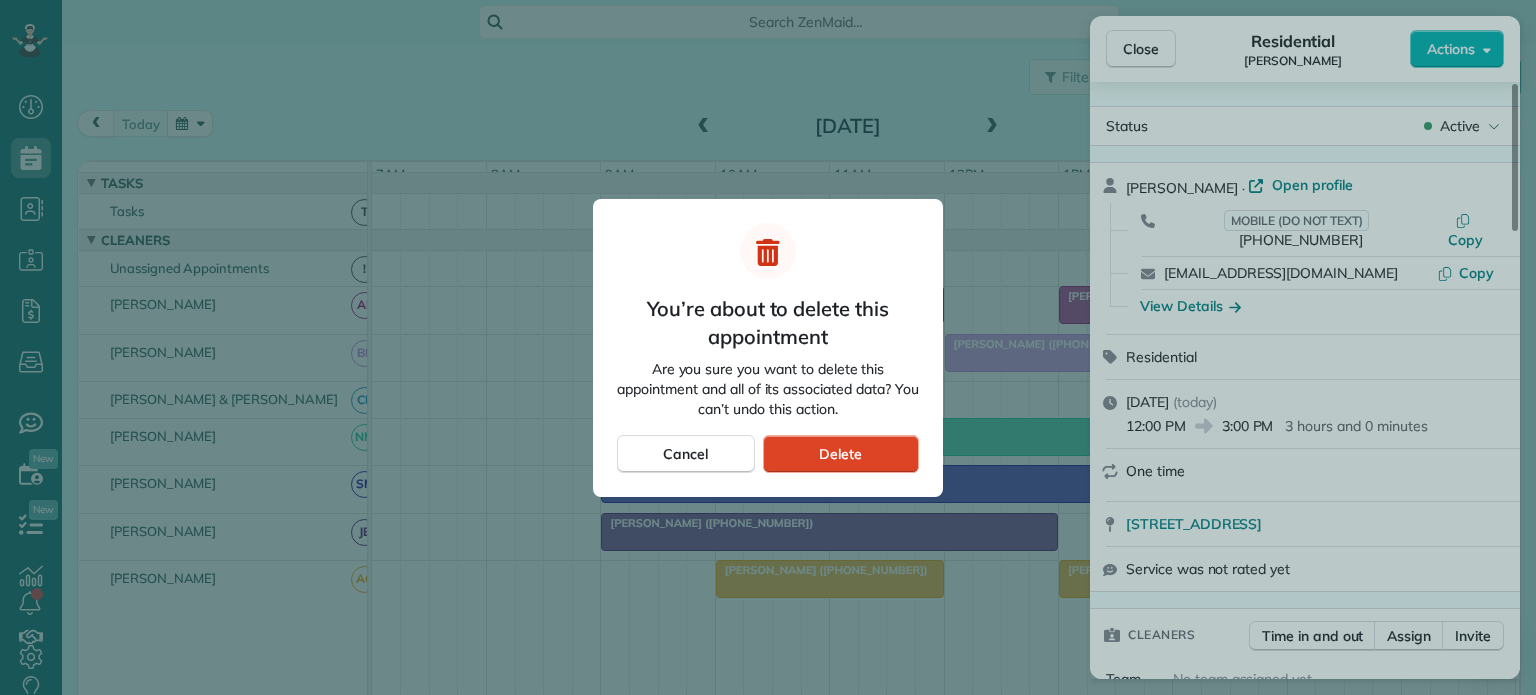 click on "Delete" at bounding box center [840, 454] 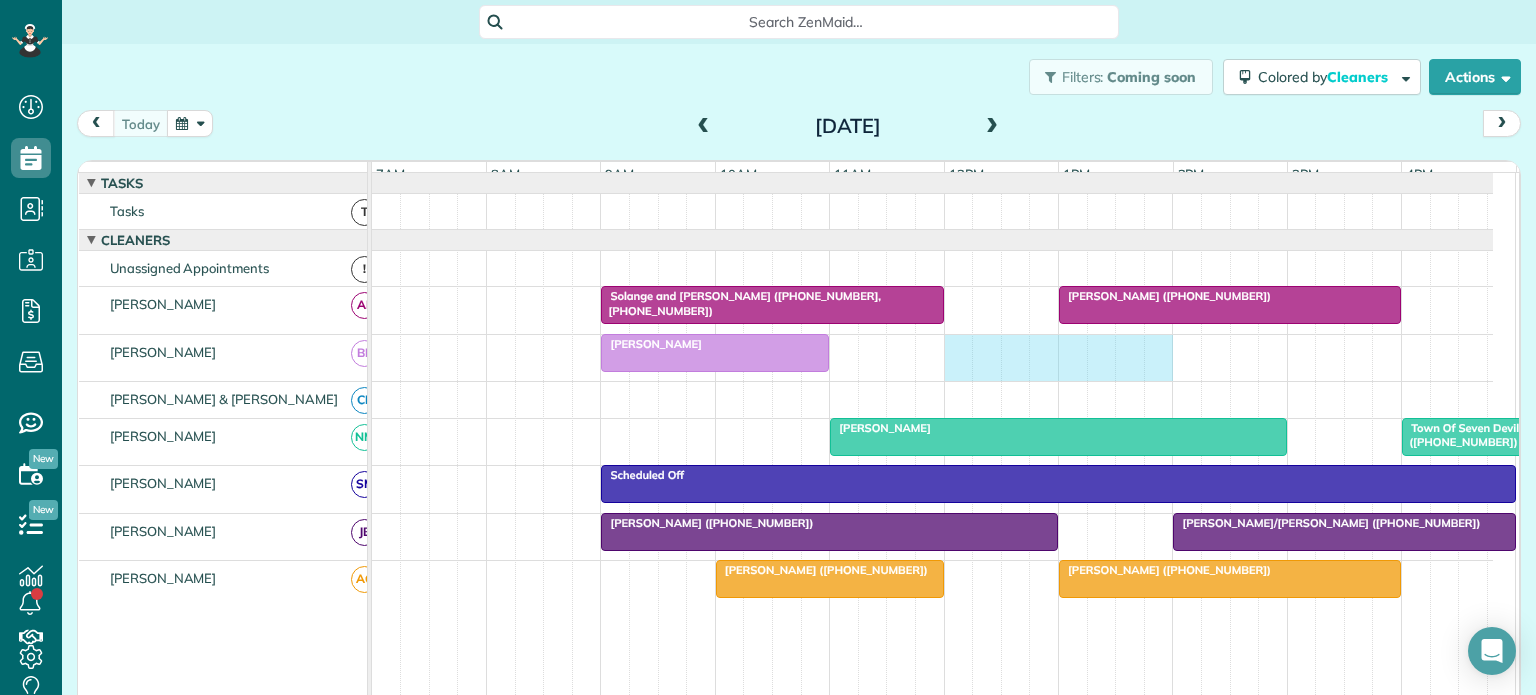 drag, startPoint x: 948, startPoint y: 357, endPoint x: 1144, endPoint y: 369, distance: 196.367 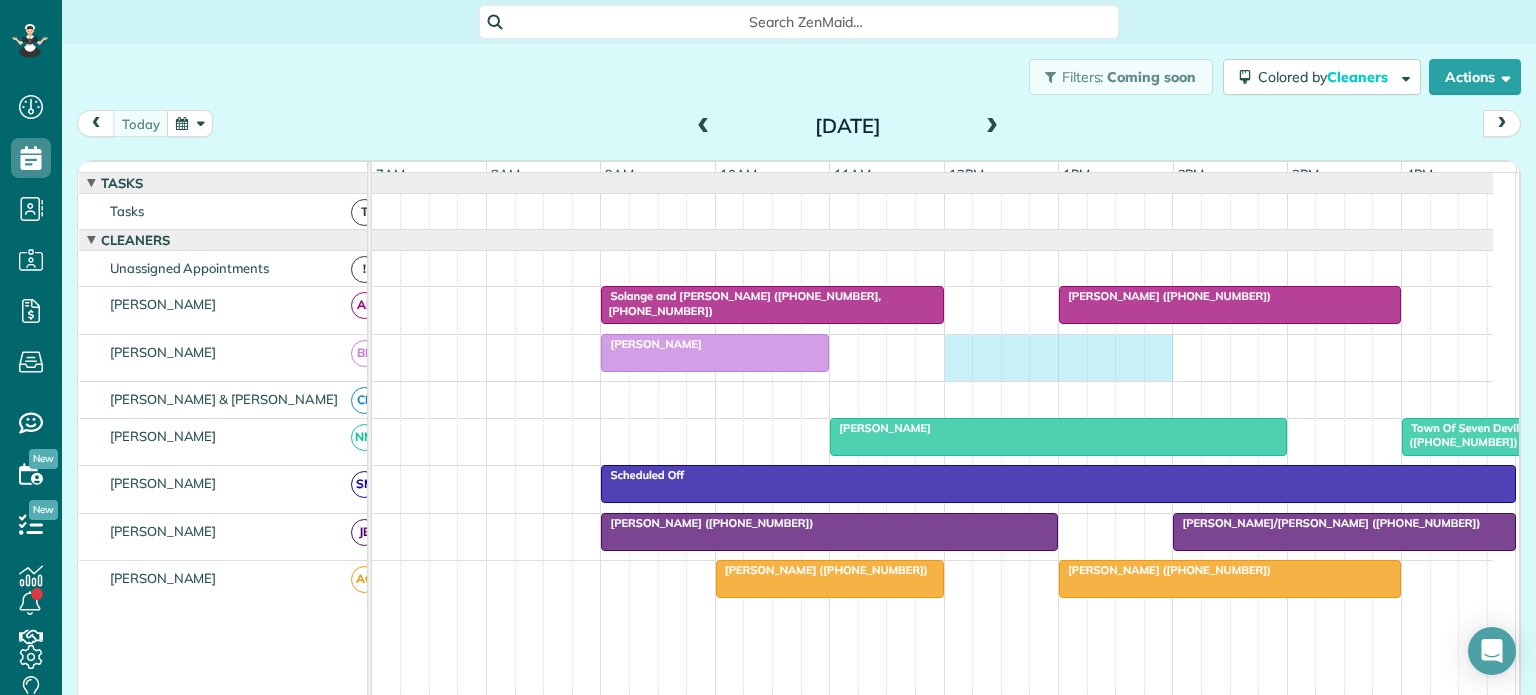 click on "[PERSON_NAME]" at bounding box center [932, 358] 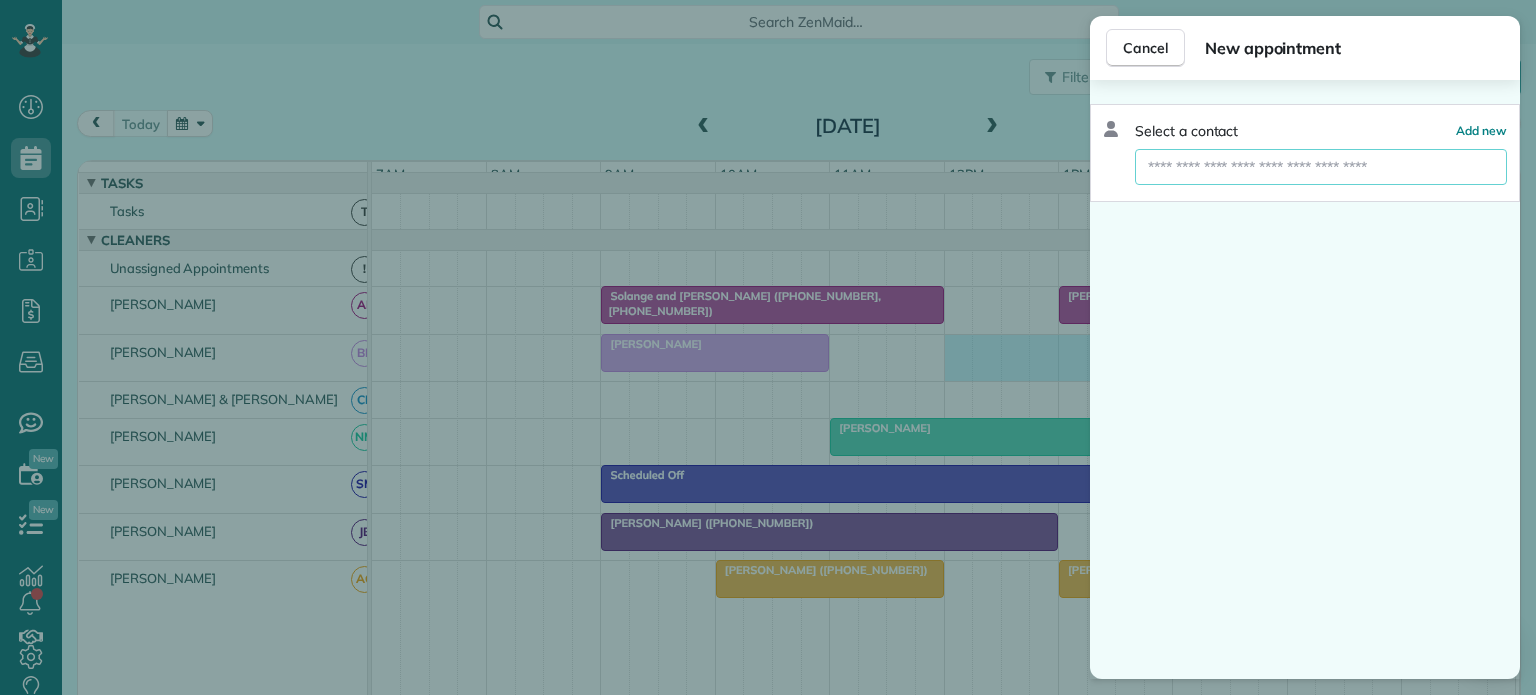 click at bounding box center [1321, 167] 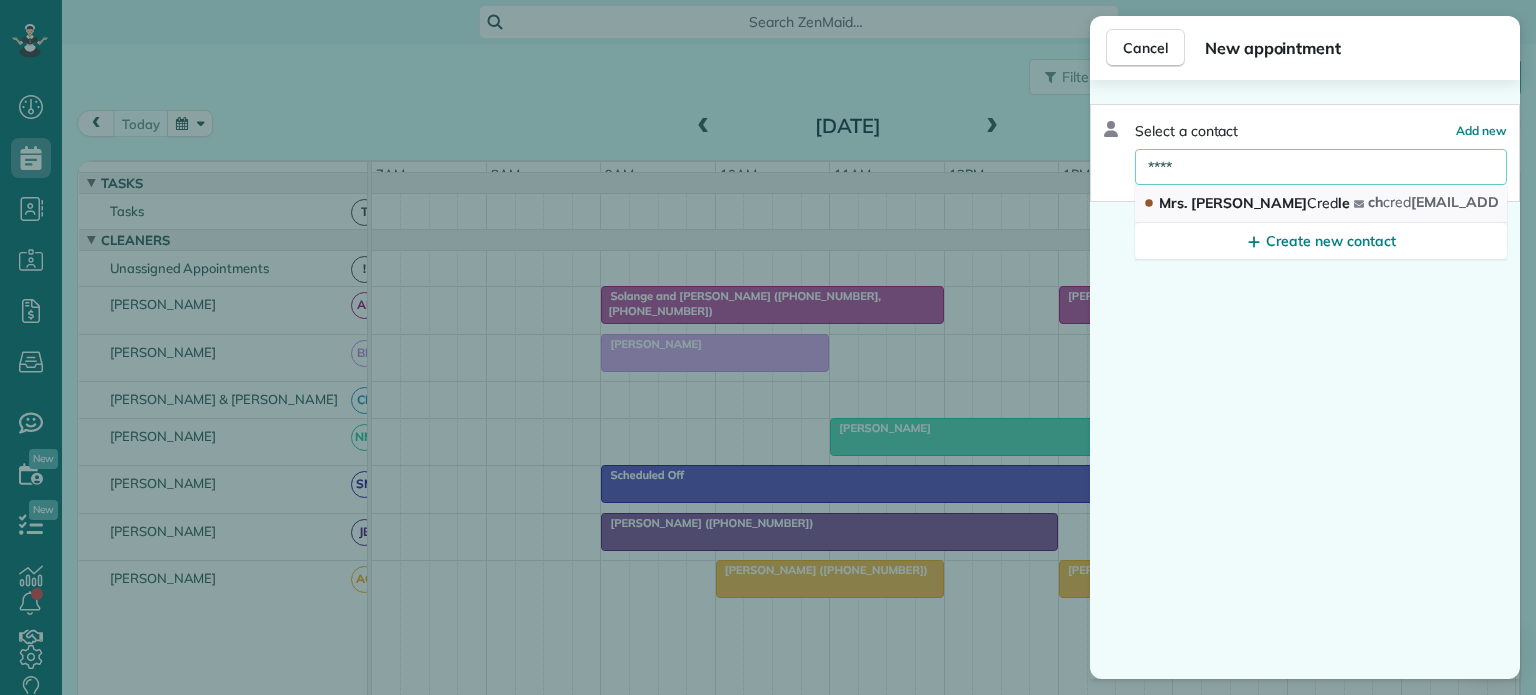 type on "****" 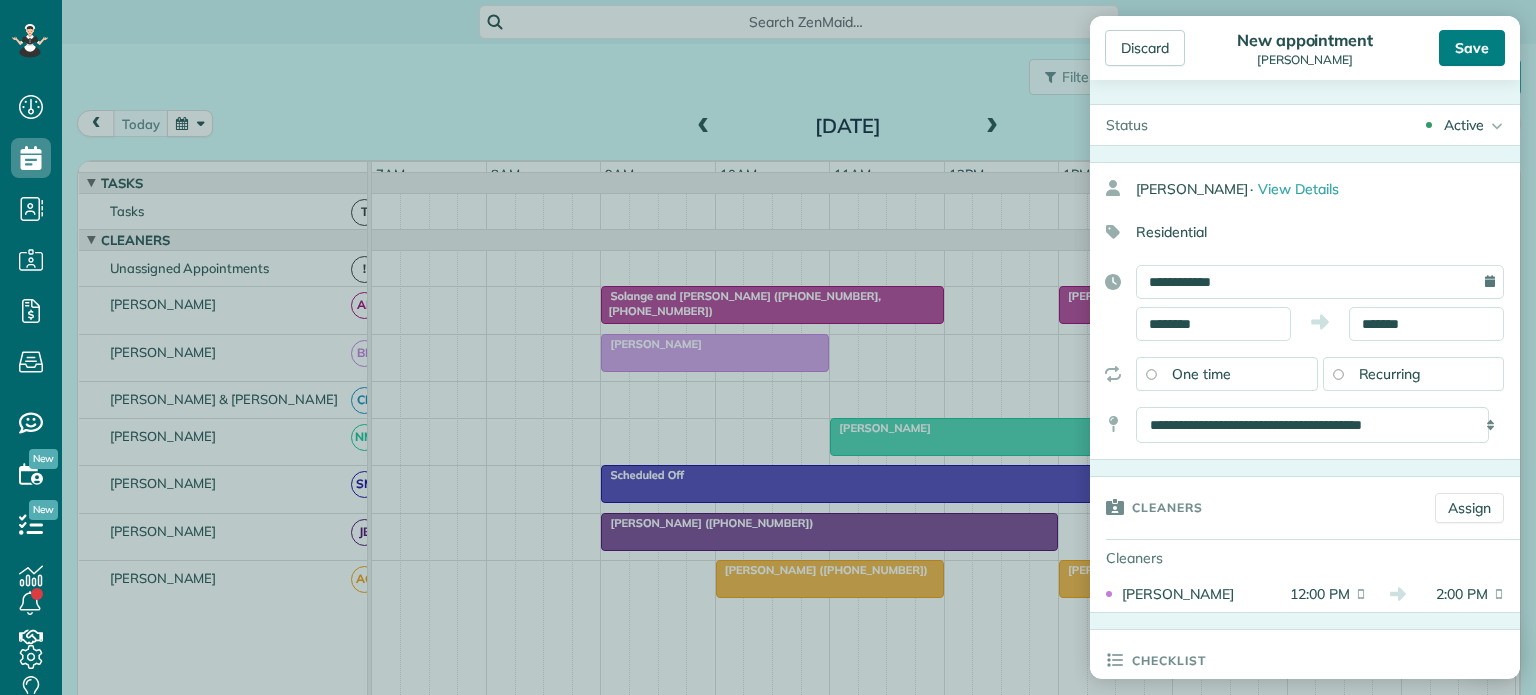 click on "Save" at bounding box center (1472, 48) 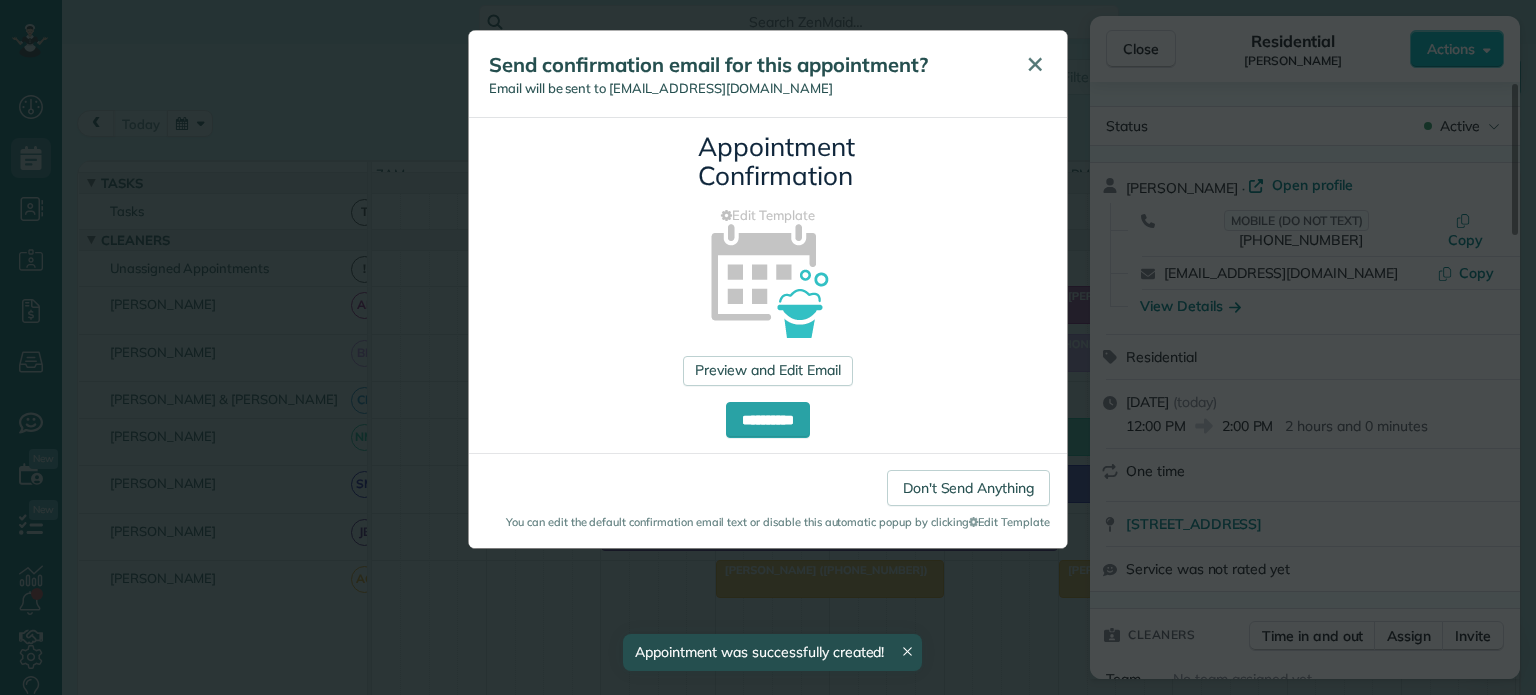 click on "✕" at bounding box center [1035, 64] 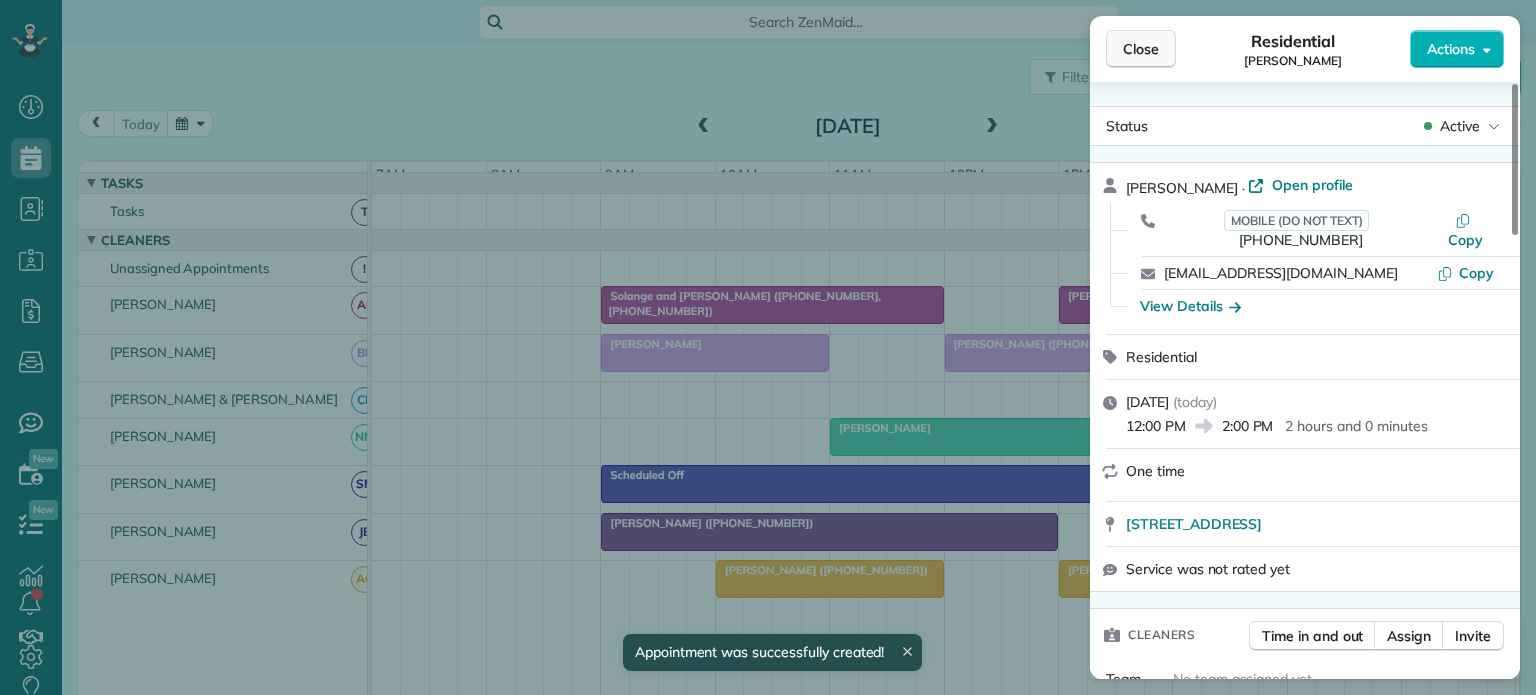 click on "Close" at bounding box center (1141, 49) 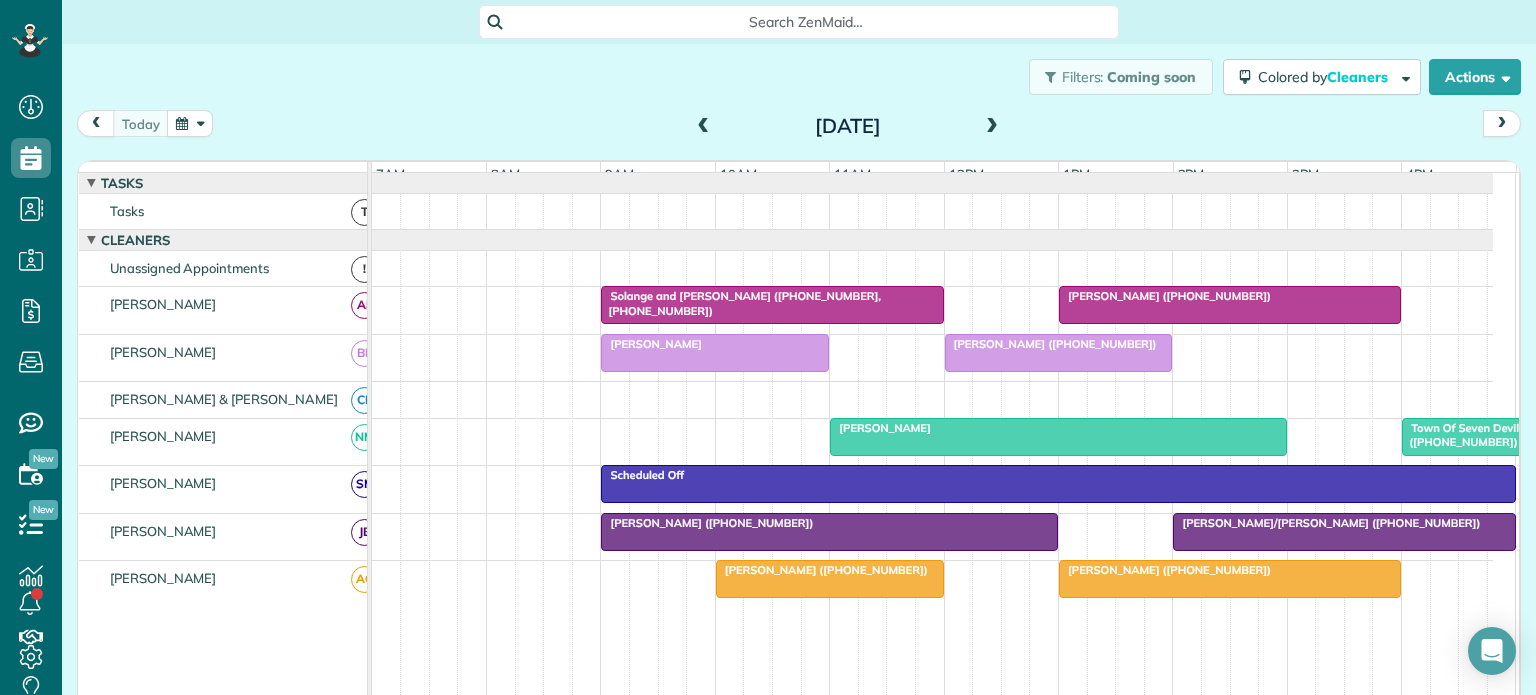 click at bounding box center (992, 127) 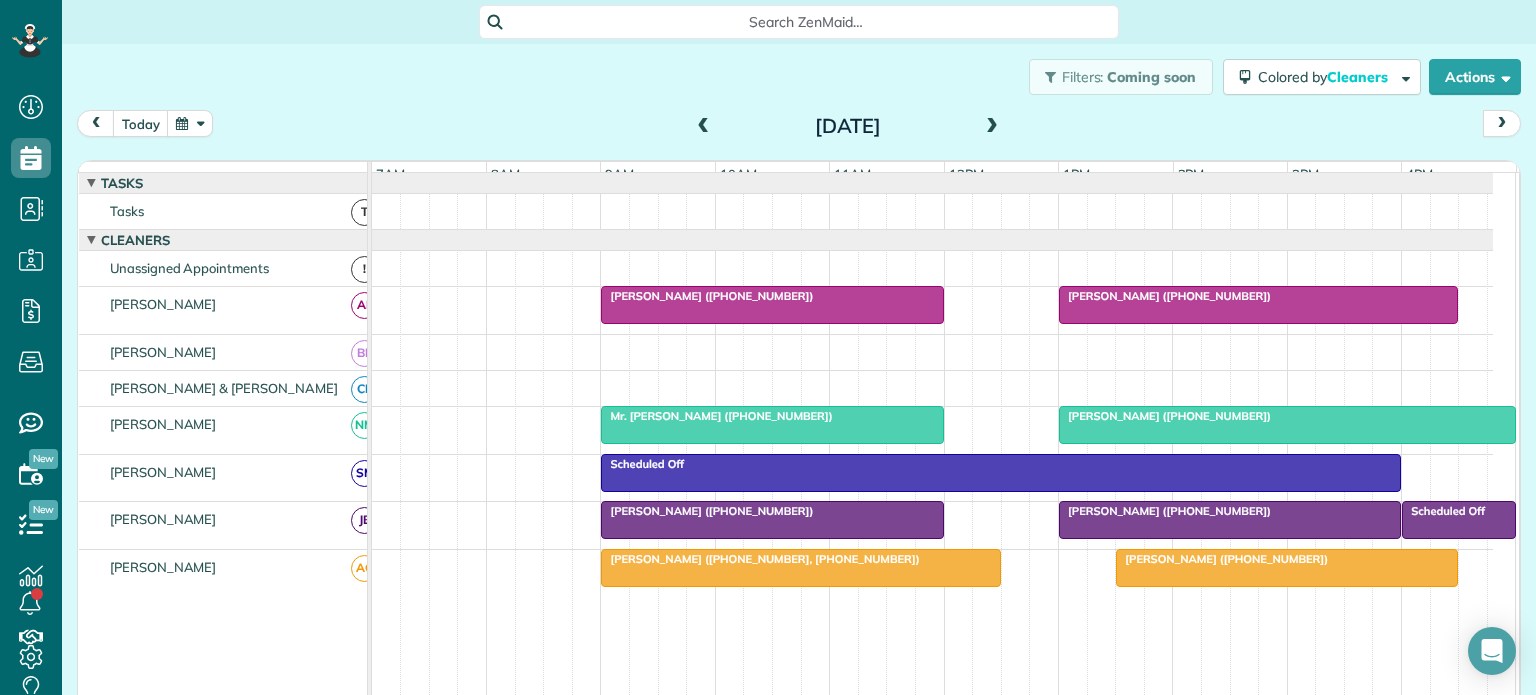 scroll, scrollTop: 100, scrollLeft: 0, axis: vertical 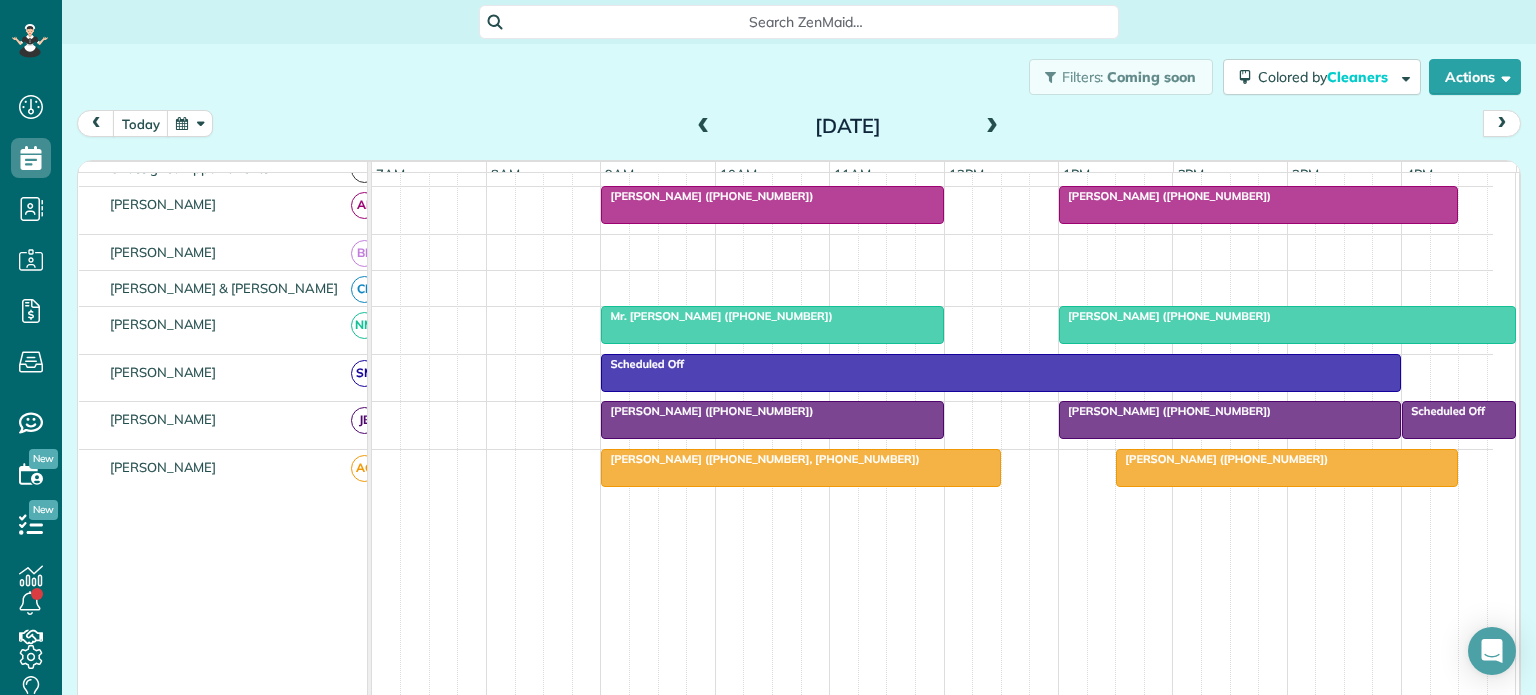 click on "[PERSON_NAME] ([PHONE_NUMBER])" at bounding box center (1165, 196) 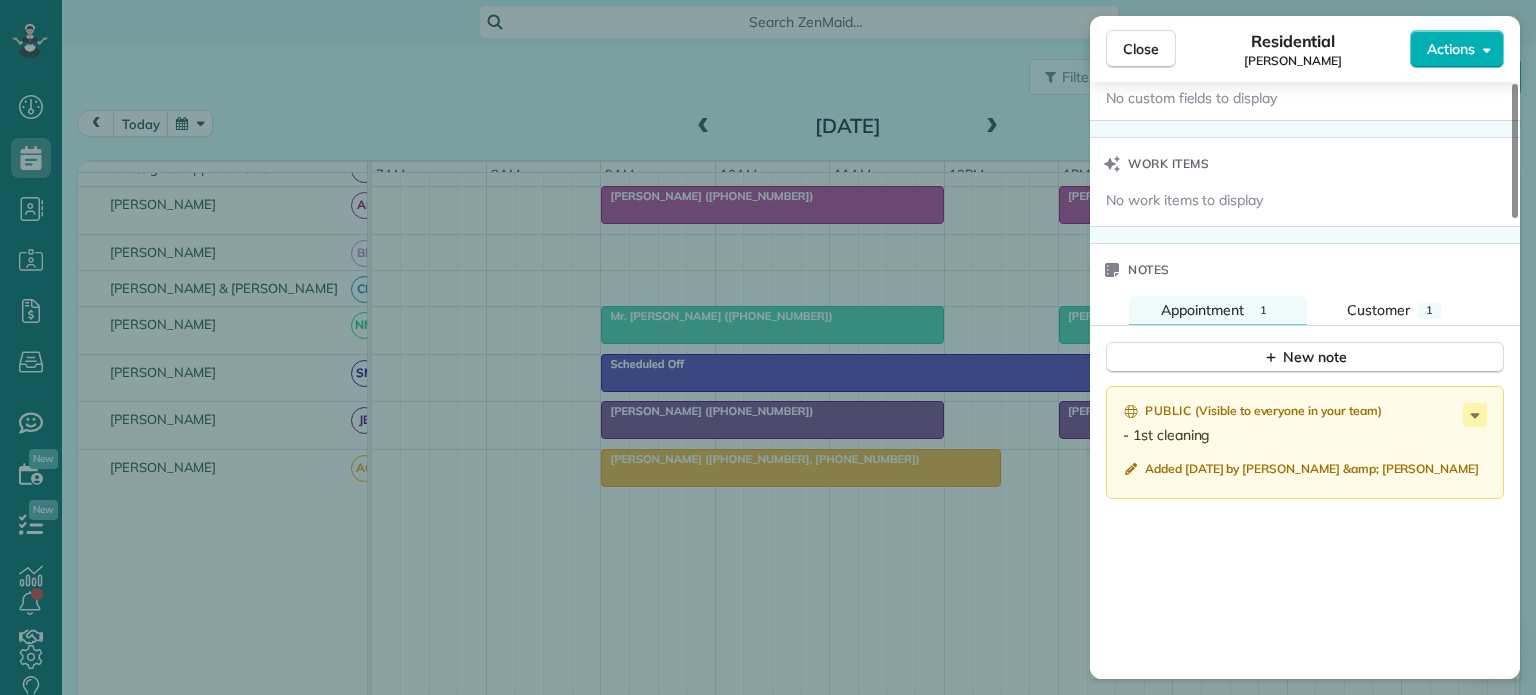 scroll, scrollTop: 1500, scrollLeft: 0, axis: vertical 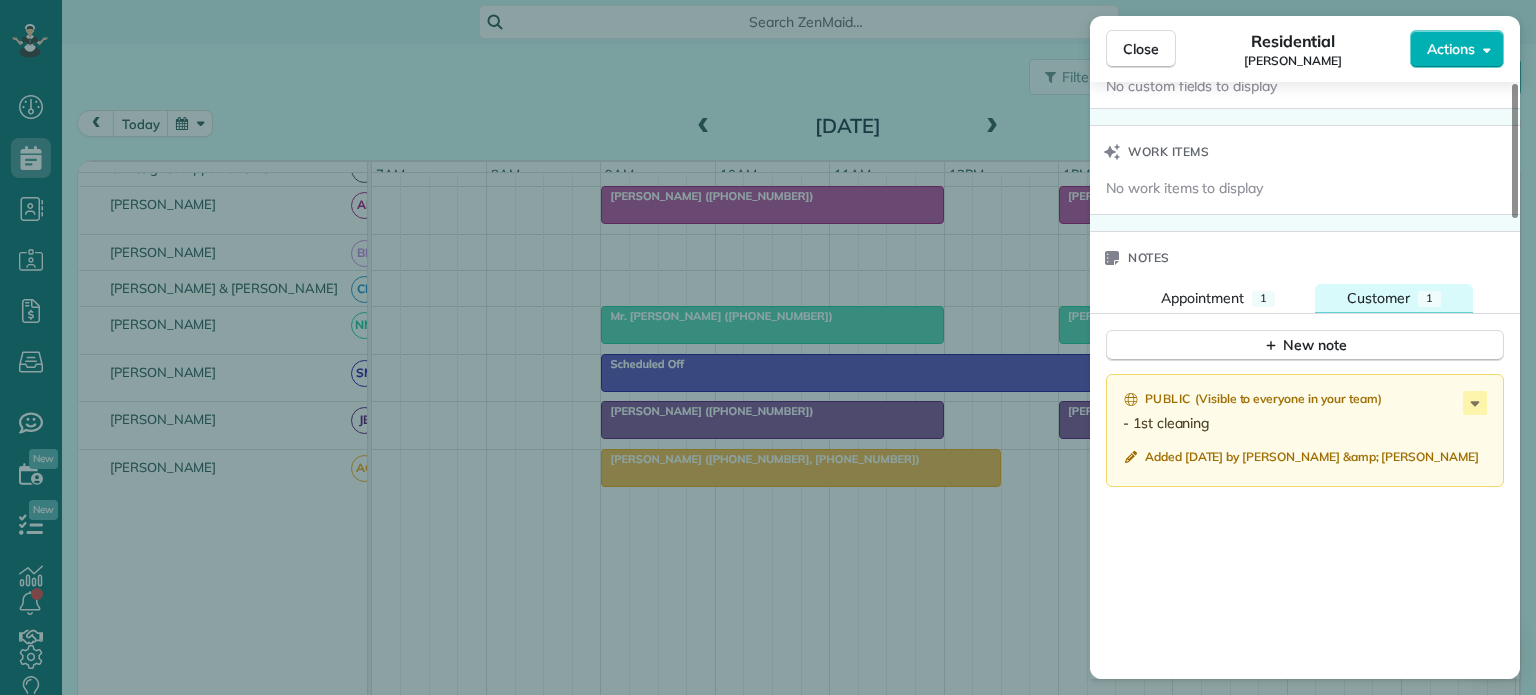 click on "Customer" at bounding box center (1378, 298) 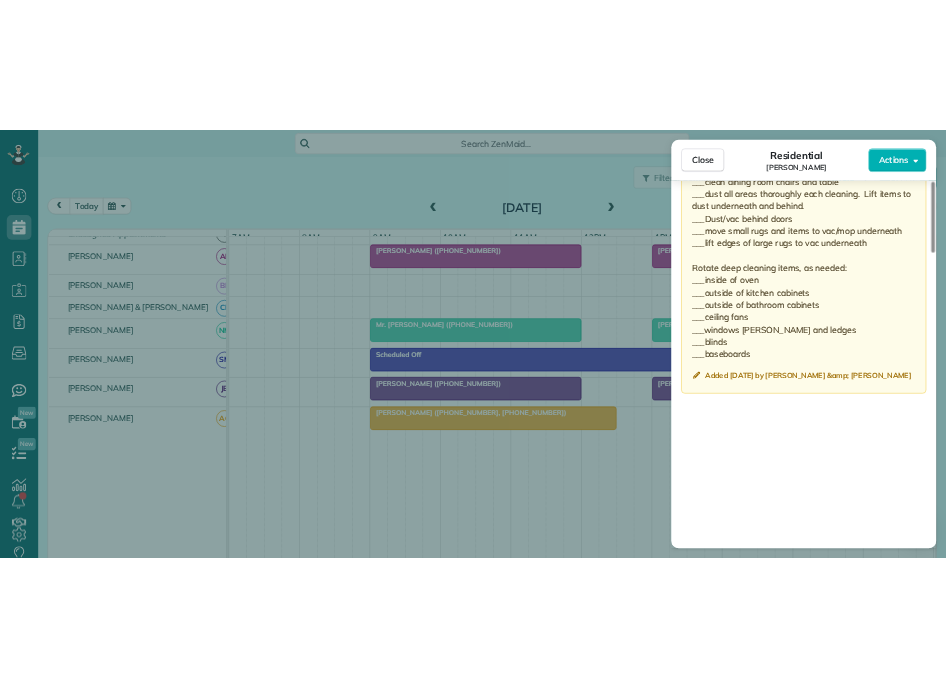 scroll, scrollTop: 2000, scrollLeft: 0, axis: vertical 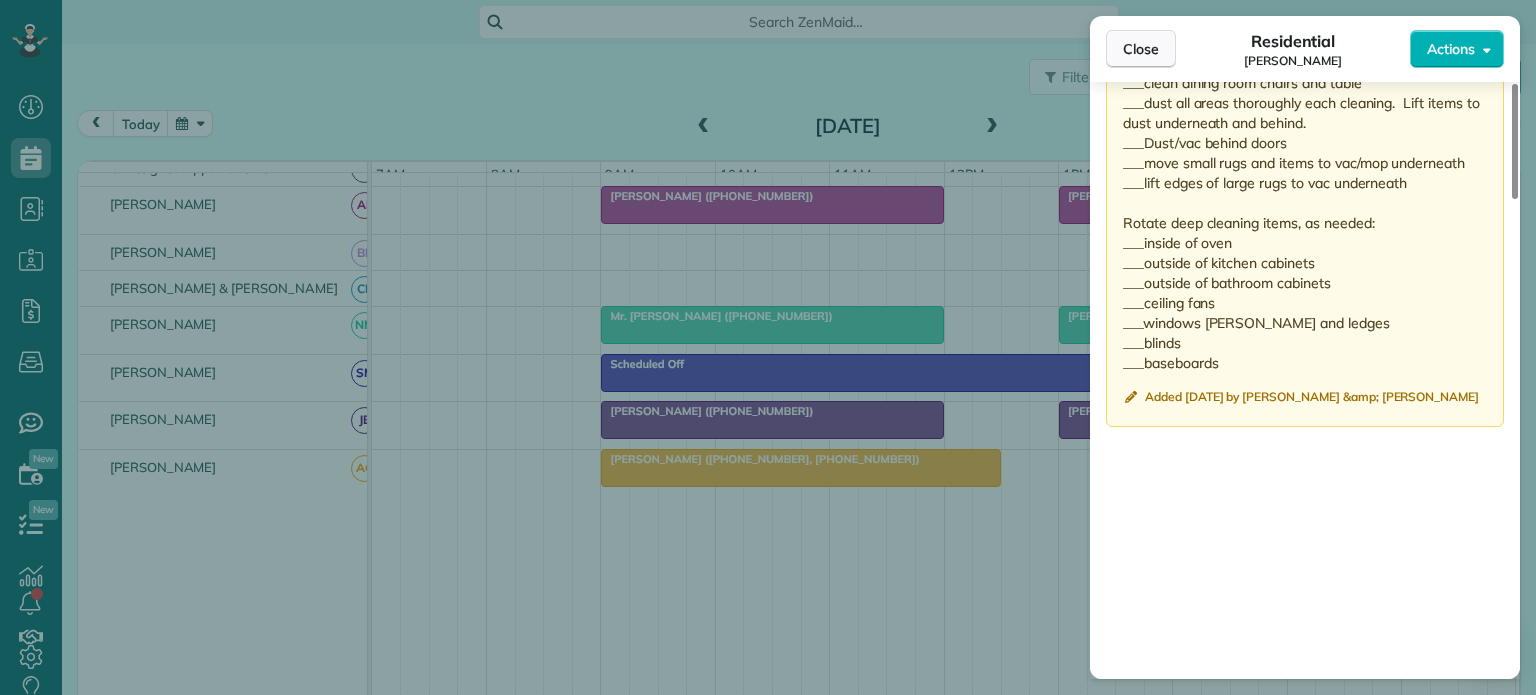 click on "Close" at bounding box center [1141, 49] 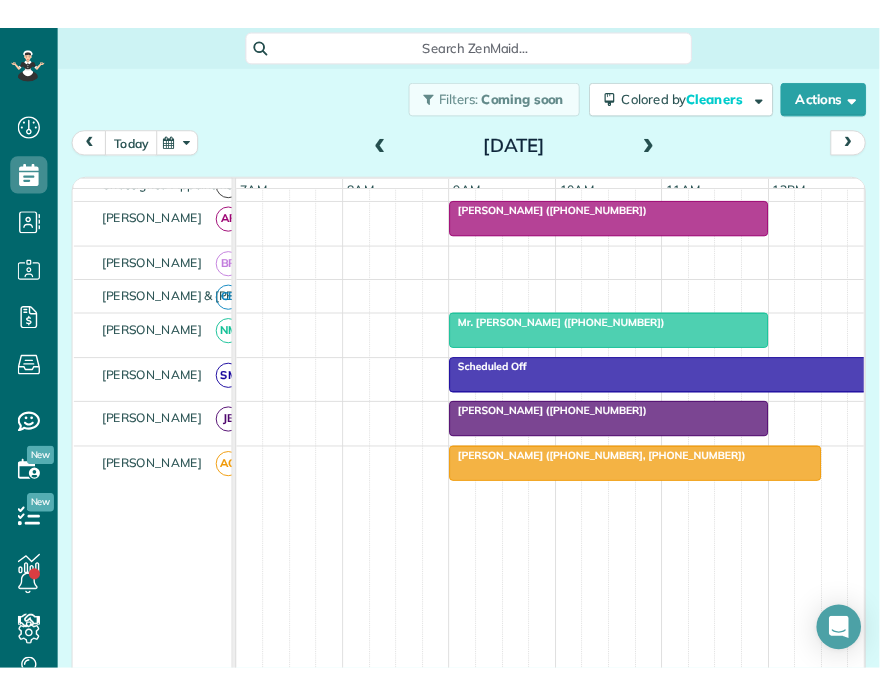 scroll, scrollTop: 695, scrollLeft: 61, axis: both 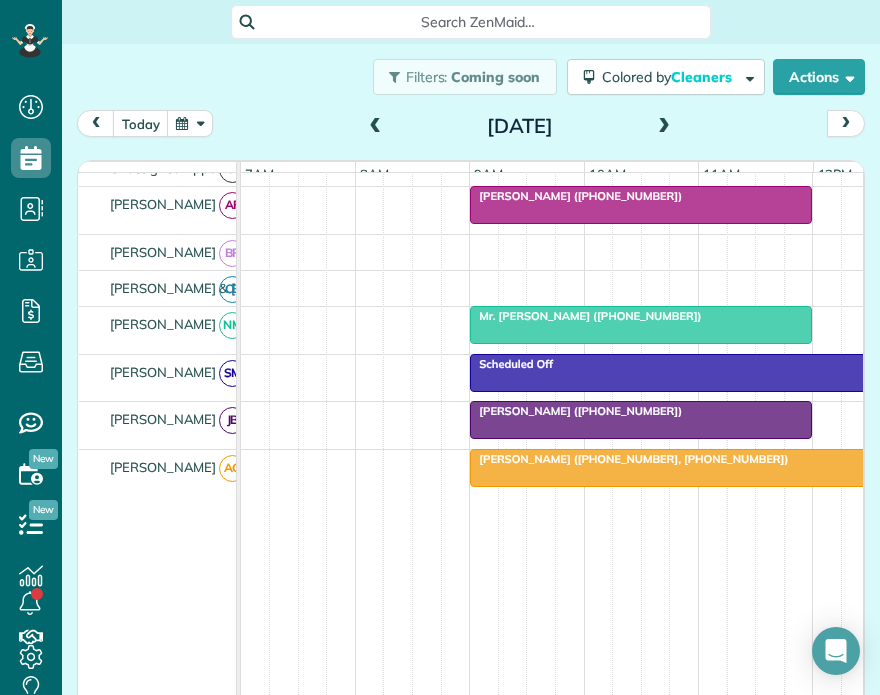 click at bounding box center [376, 127] 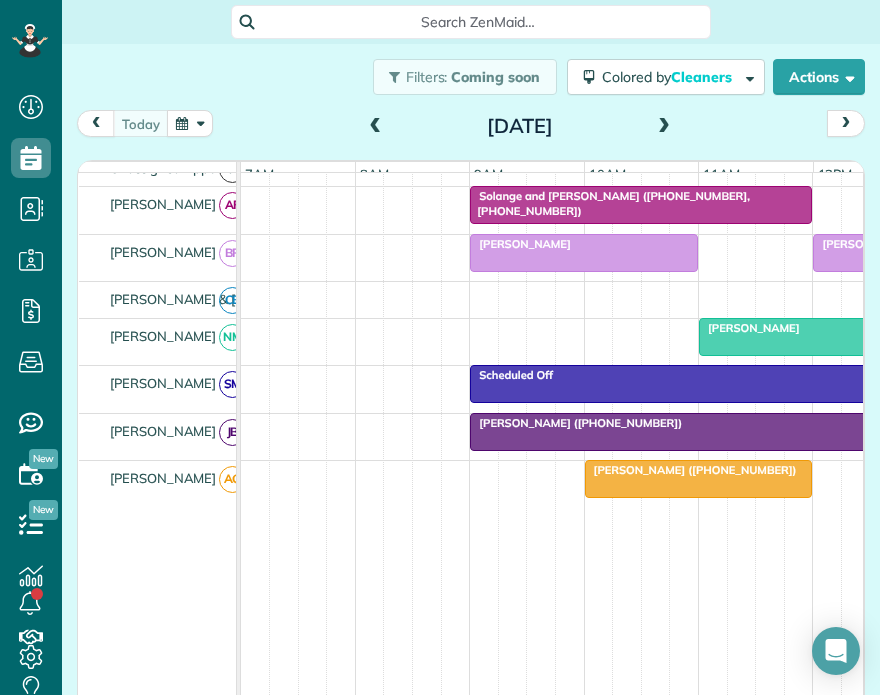 scroll, scrollTop: 200, scrollLeft: 0, axis: vertical 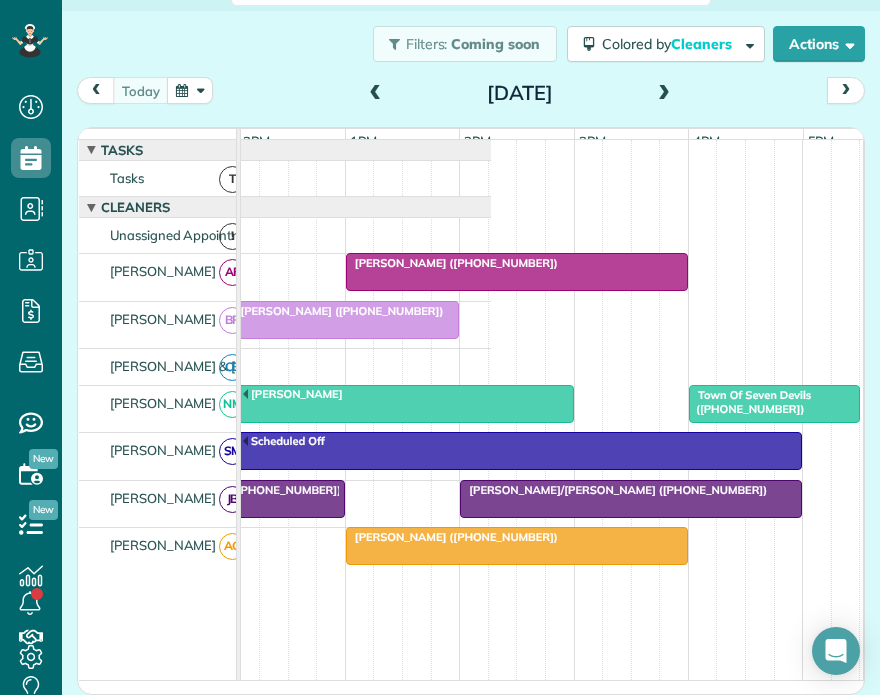 click at bounding box center [664, 94] 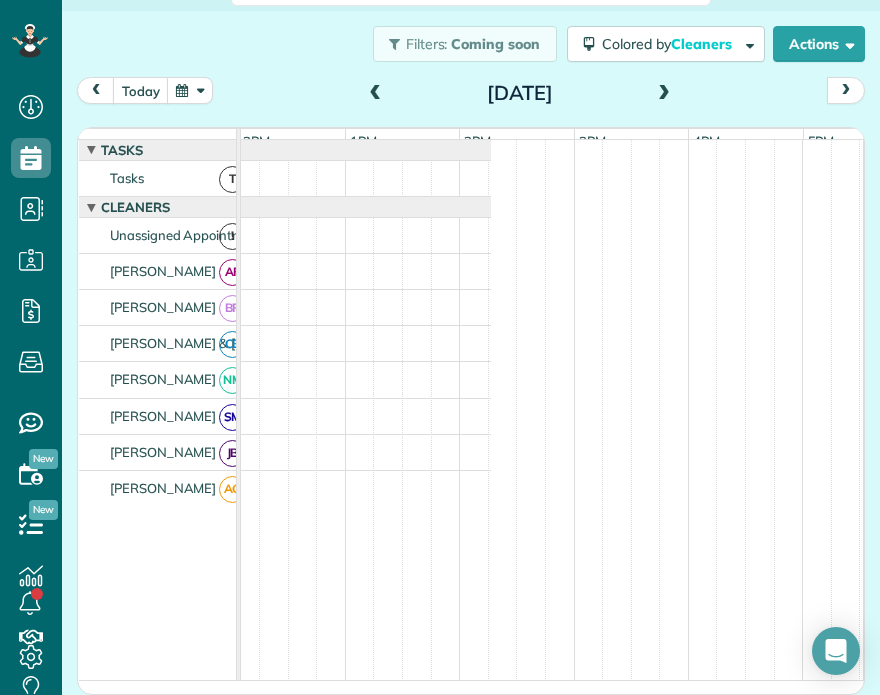 scroll, scrollTop: 0, scrollLeft: 0, axis: both 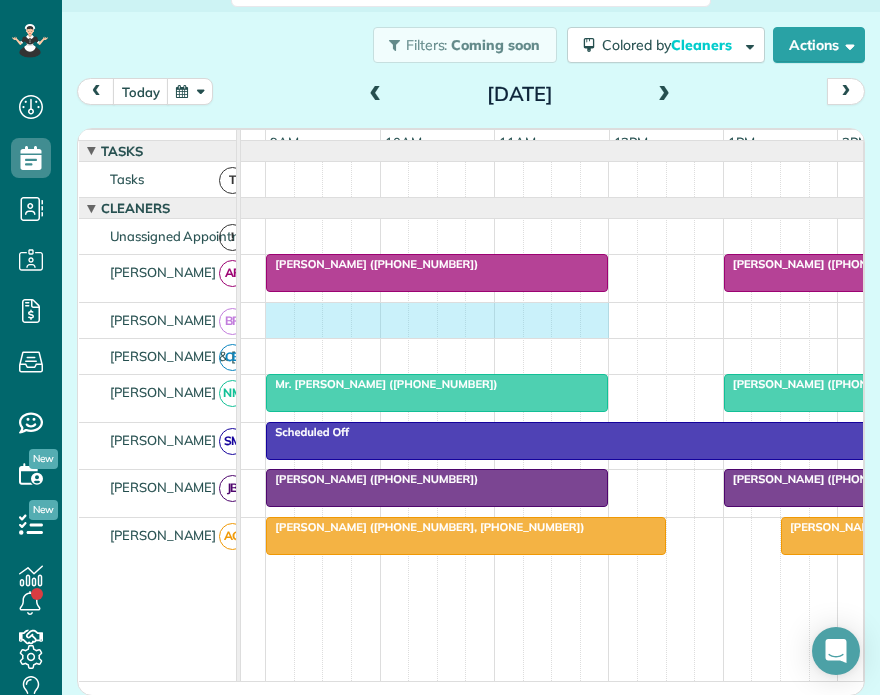 drag, startPoint x: 276, startPoint y: 329, endPoint x: 580, endPoint y: 348, distance: 304.59317 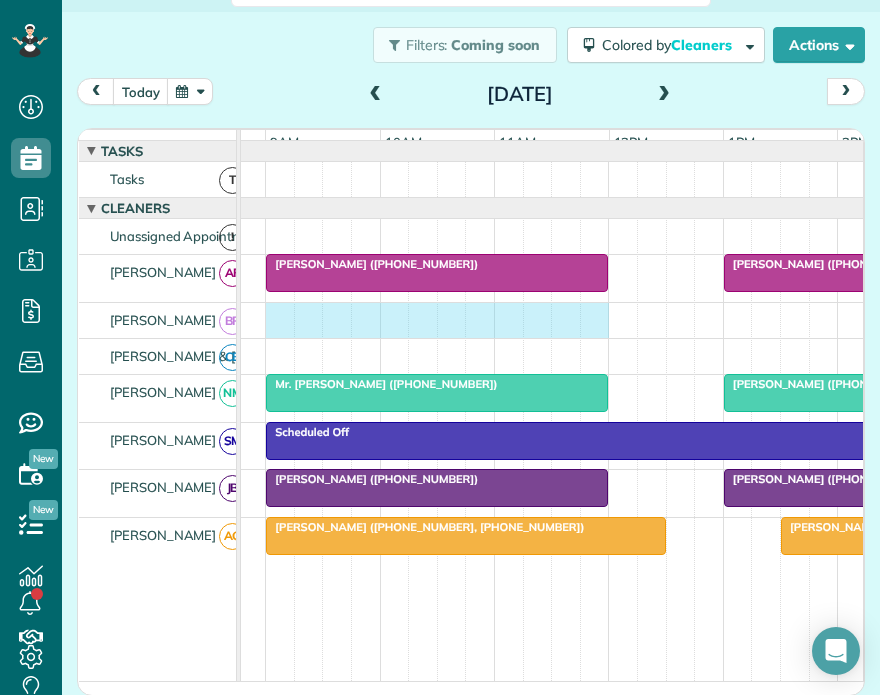 click at bounding box center (453, 320) 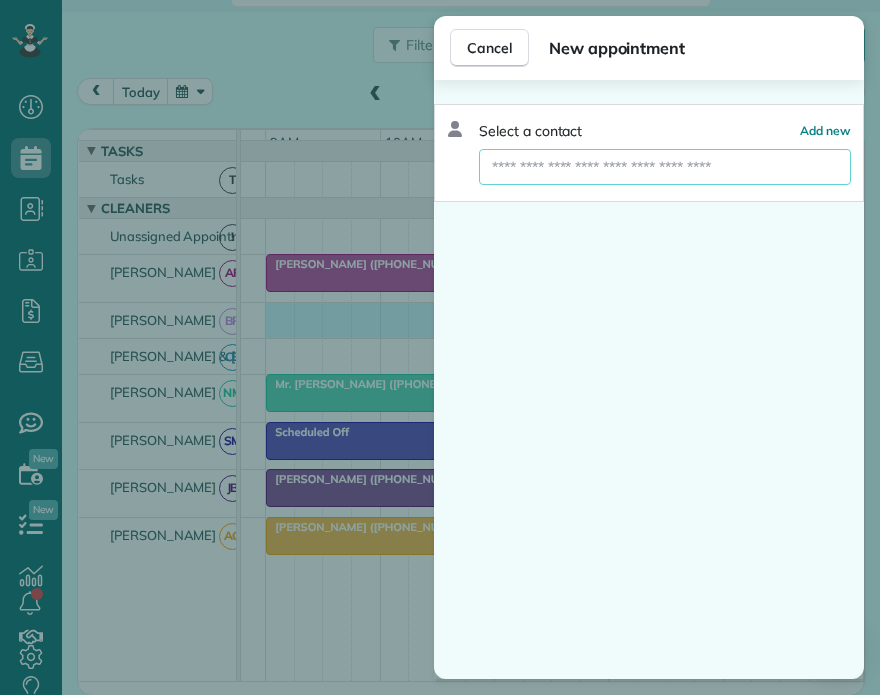 click at bounding box center (665, 167) 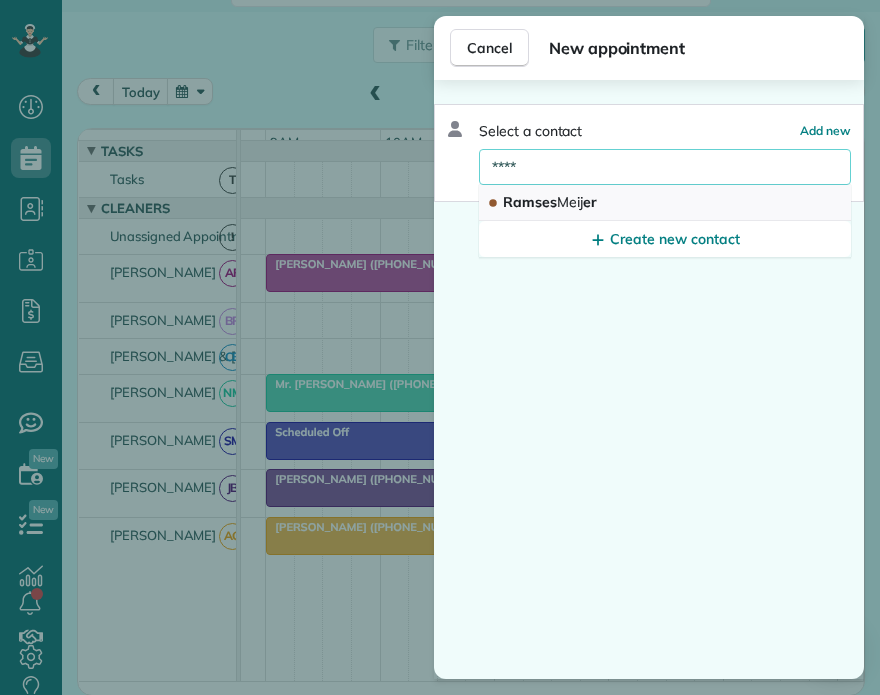 type on "****" 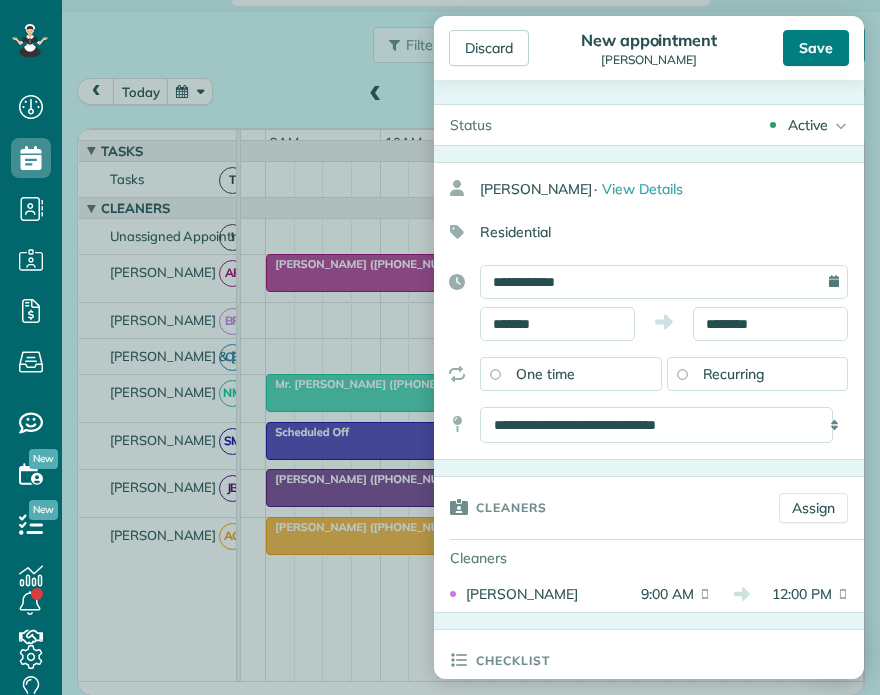 click on "Save" at bounding box center (816, 48) 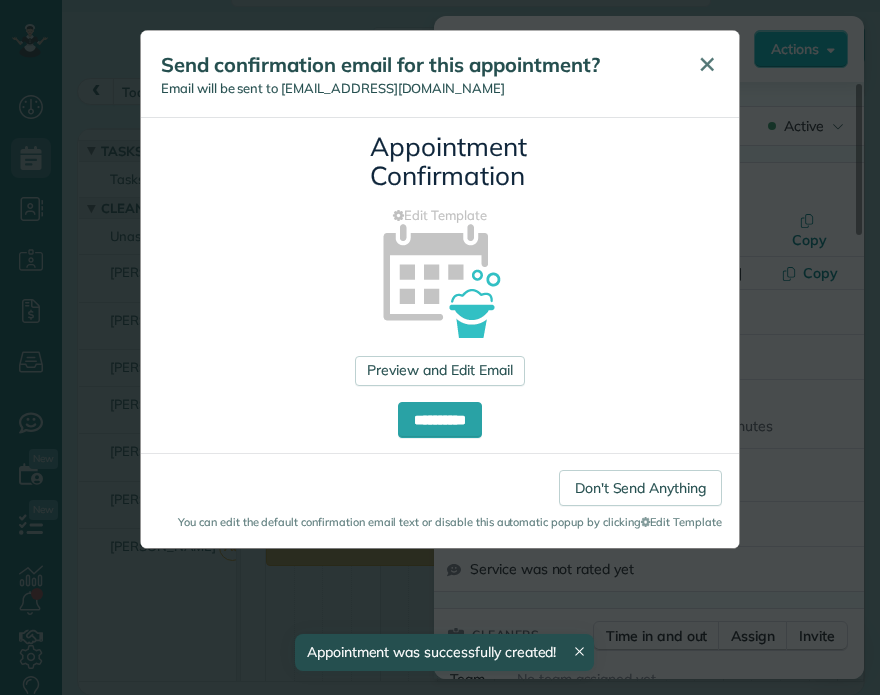 click on "✕" at bounding box center [707, 64] 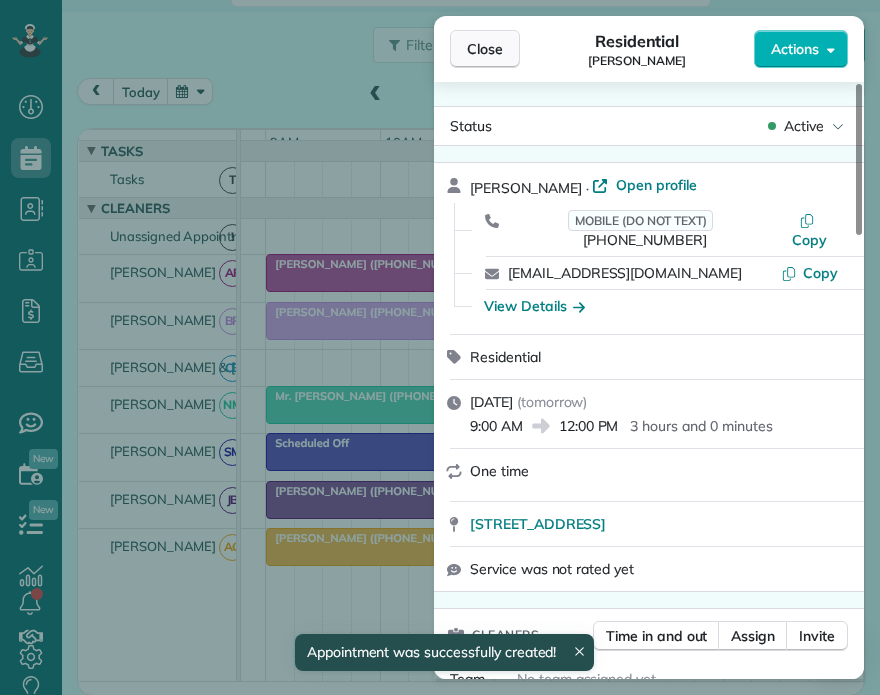 click on "Close" at bounding box center (485, 49) 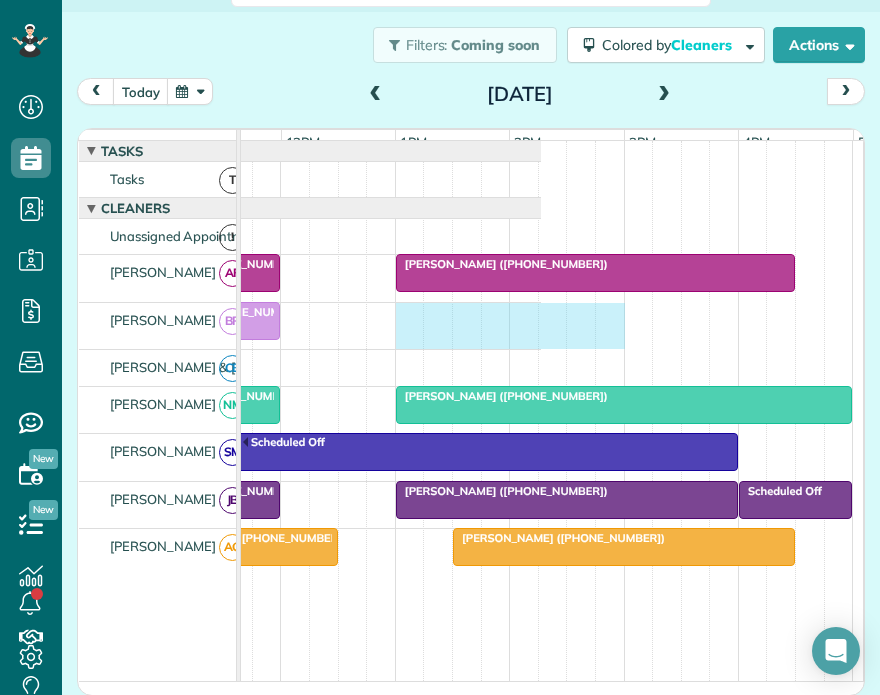 drag, startPoint x: 400, startPoint y: 323, endPoint x: 597, endPoint y: 339, distance: 197.64868 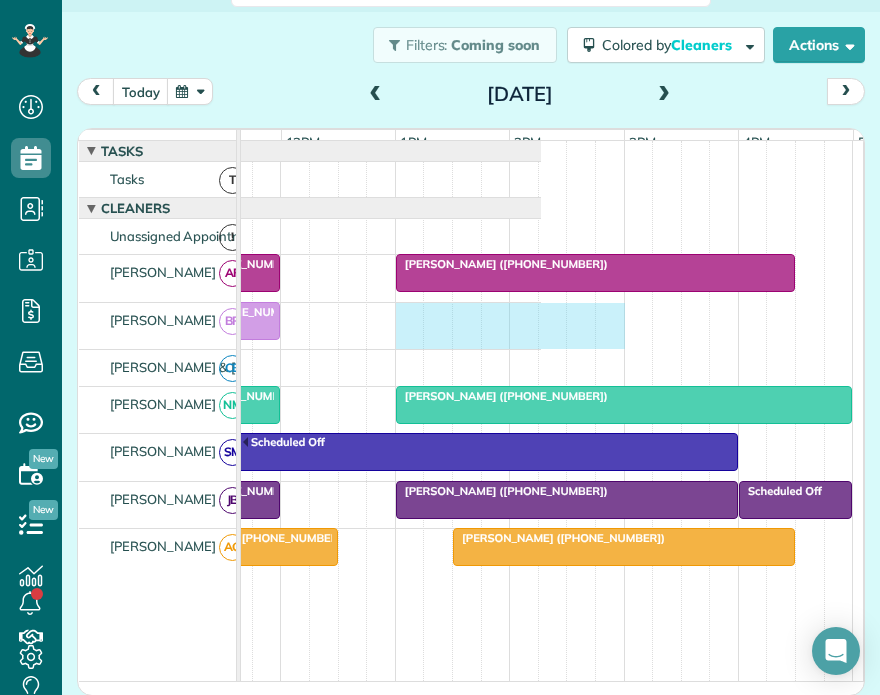 click on "[PERSON_NAME] ([PHONE_NUMBER])" at bounding box center [125, 326] 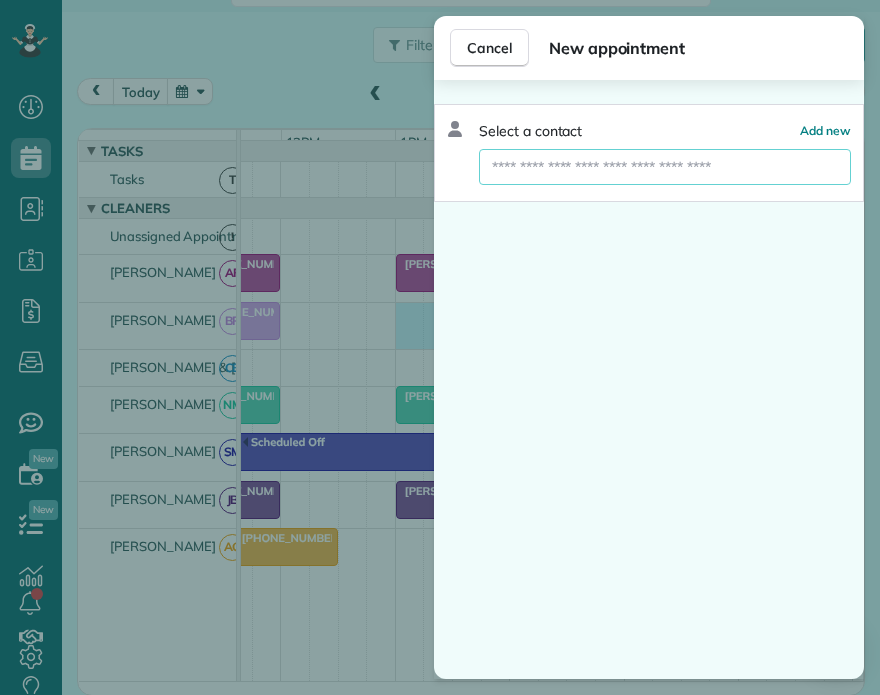 click at bounding box center [665, 167] 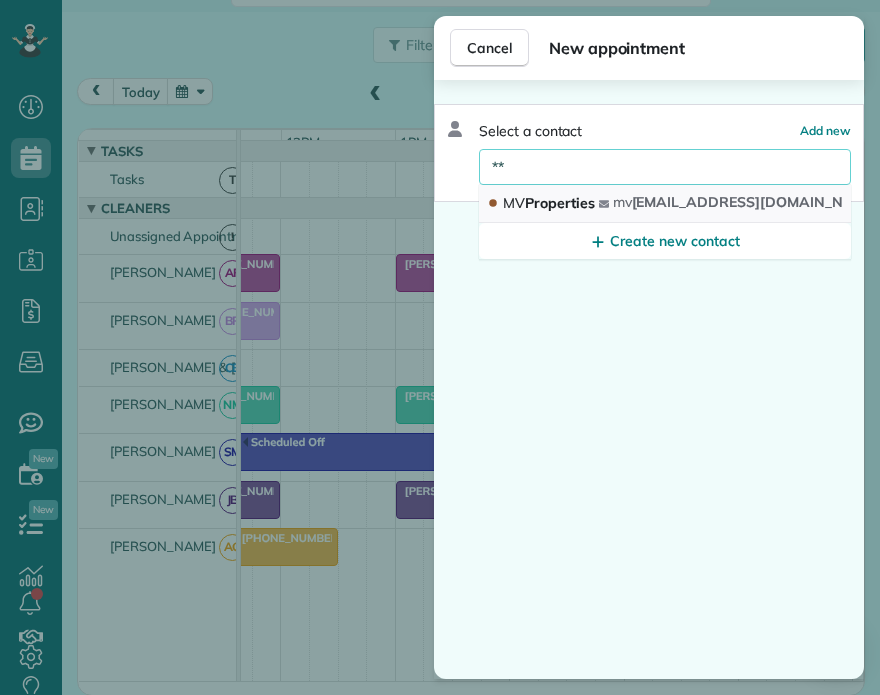 type on "**" 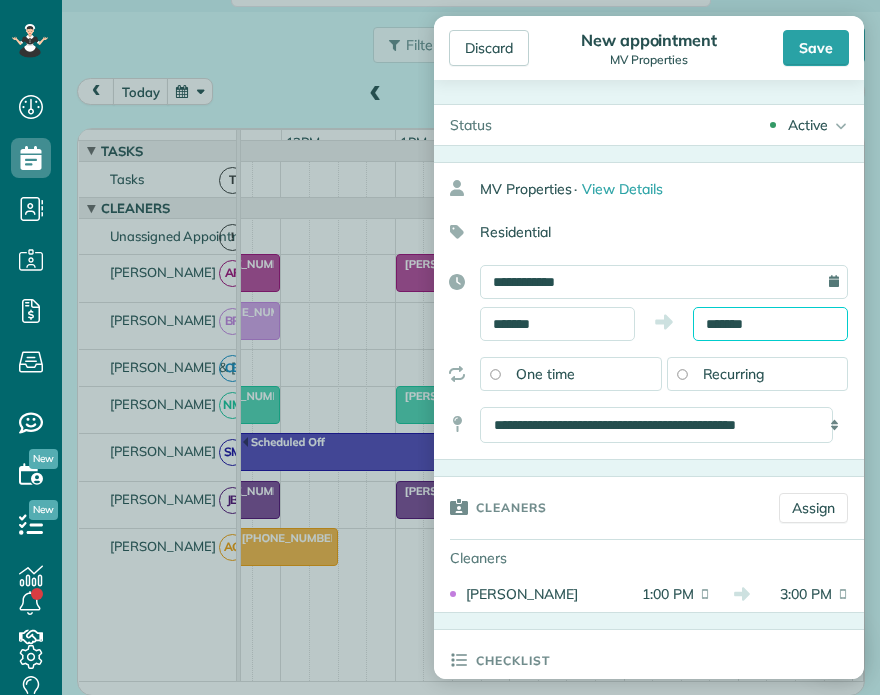 click on "*******" at bounding box center [770, 324] 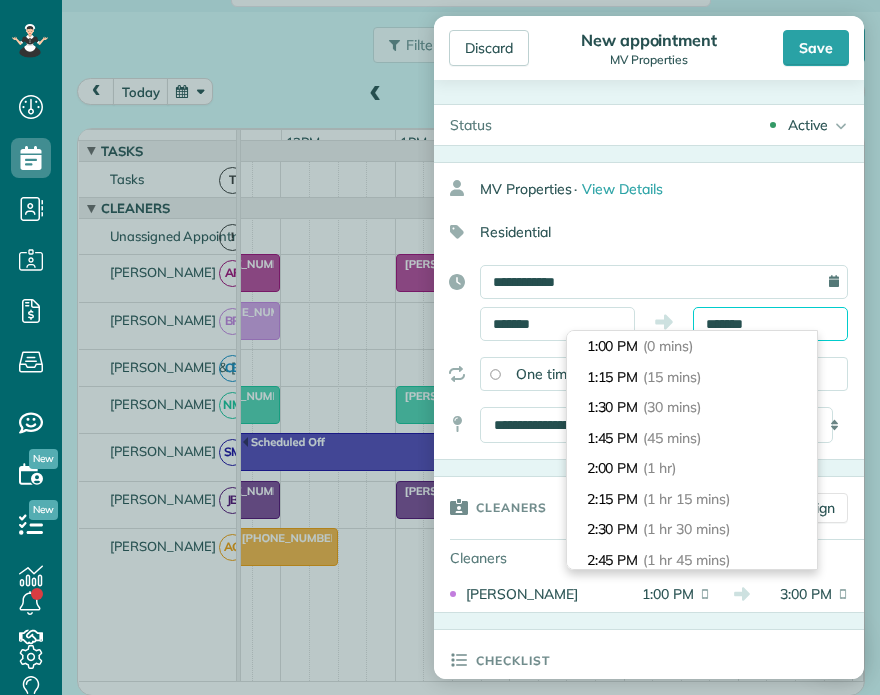 scroll, scrollTop: 213, scrollLeft: 0, axis: vertical 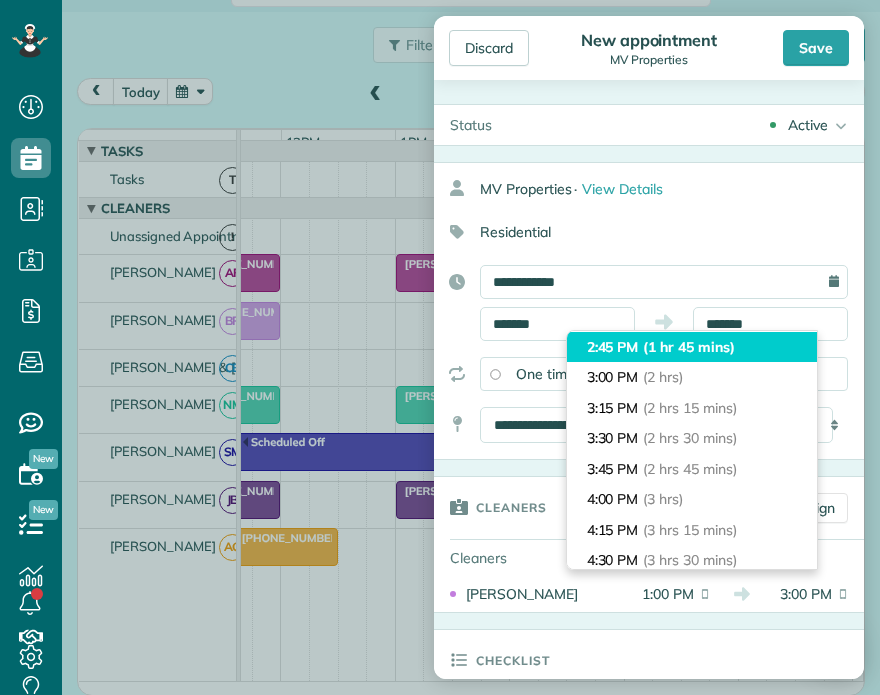 type on "*******" 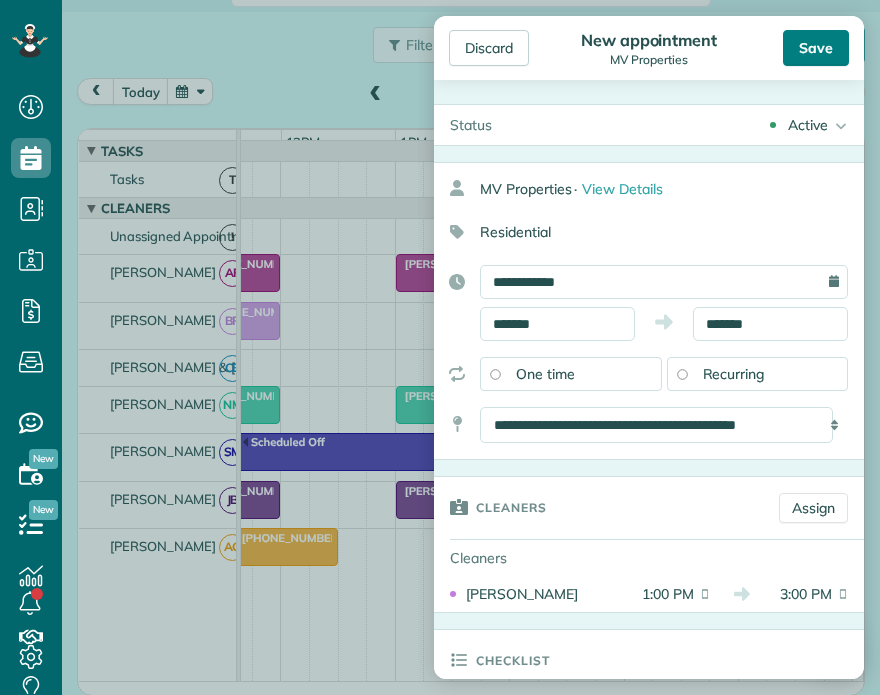 click on "Save" at bounding box center (816, 48) 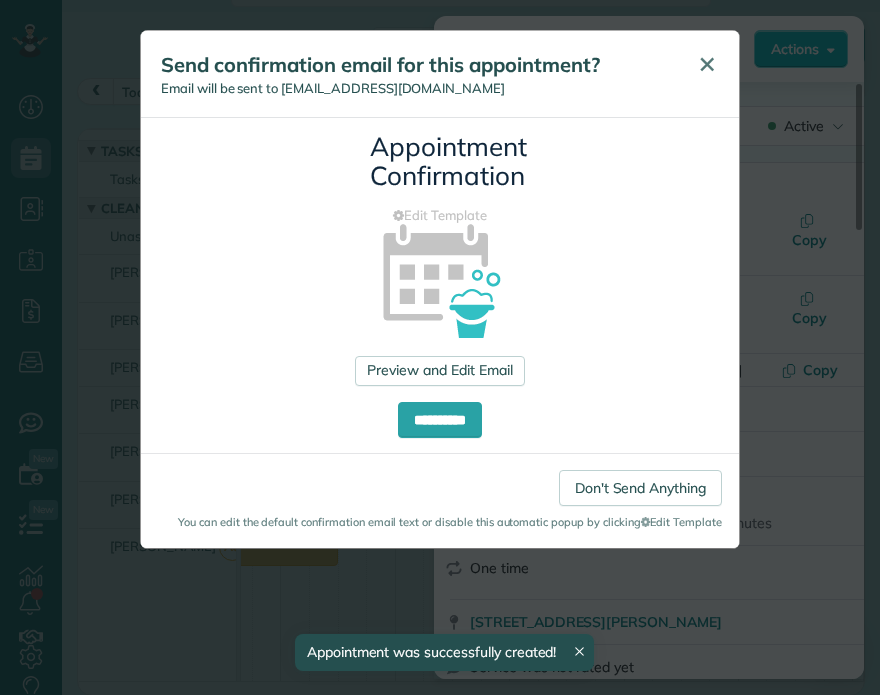 click on "✕" at bounding box center [707, 64] 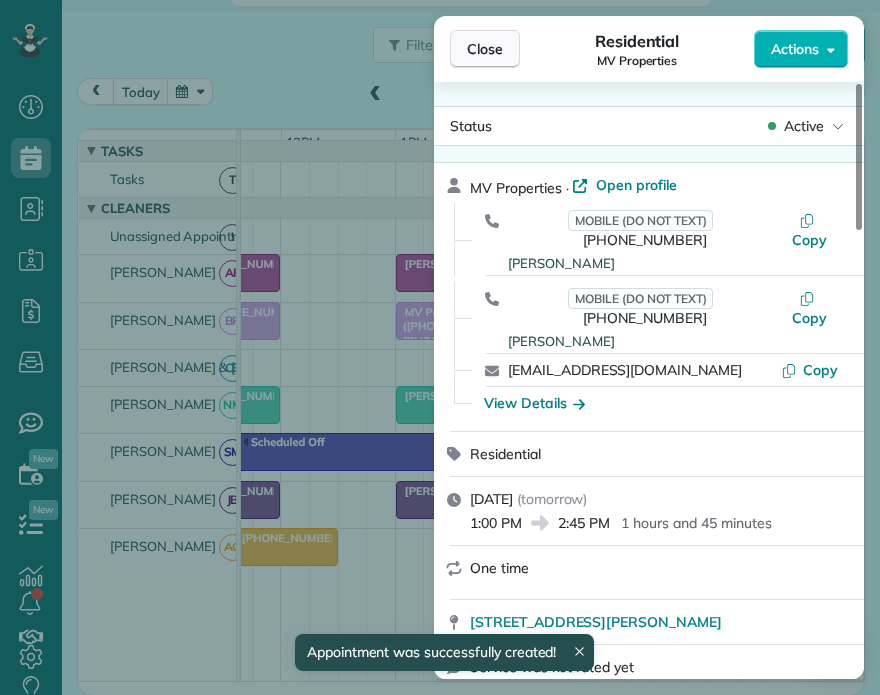 click on "Close" at bounding box center (485, 49) 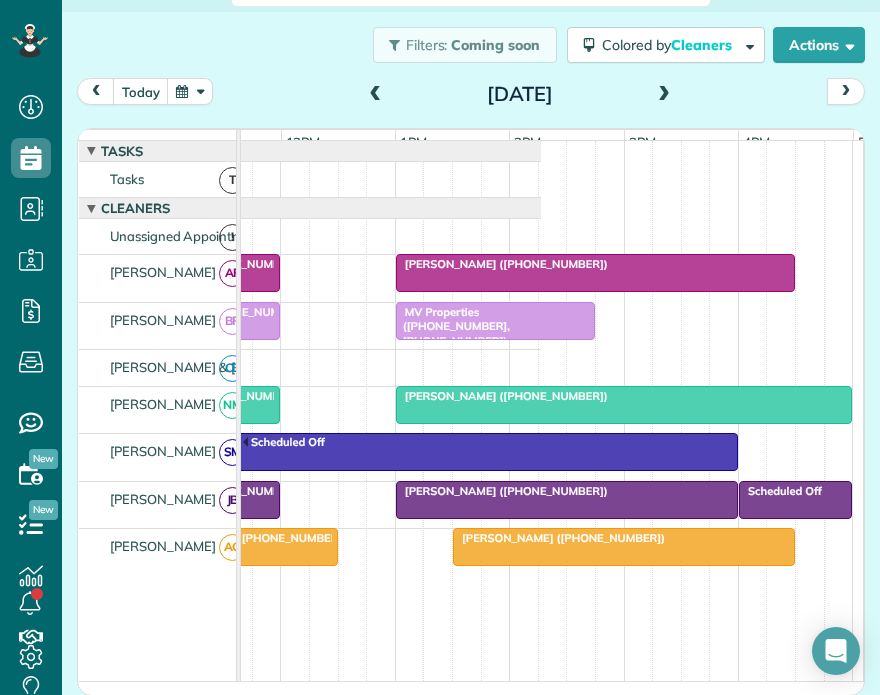 click on "MV Properties ([PHONE_NUMBER], [PHONE_NUMBER])" at bounding box center [452, 326] 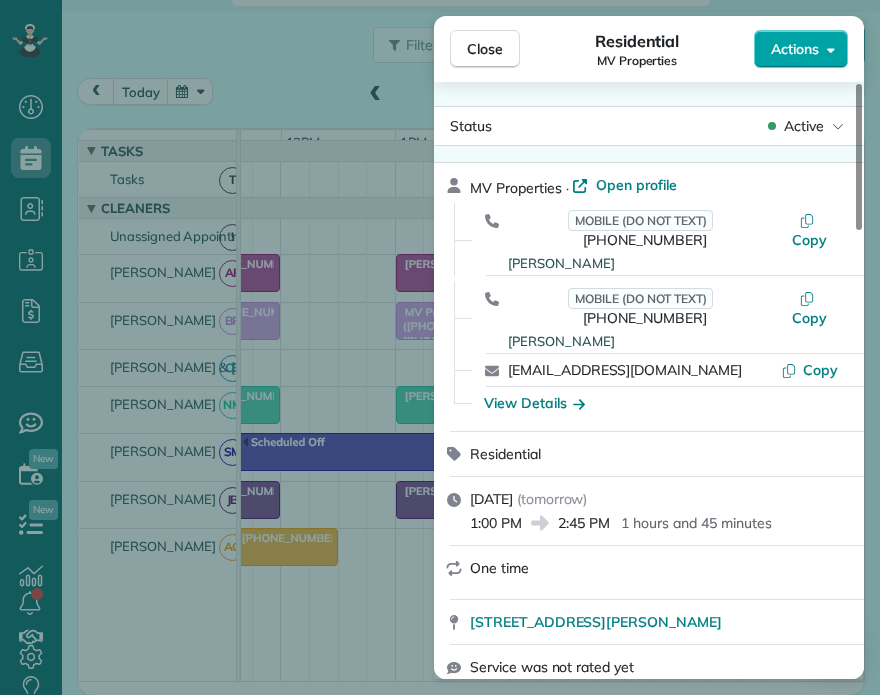 click on "Actions" at bounding box center (795, 49) 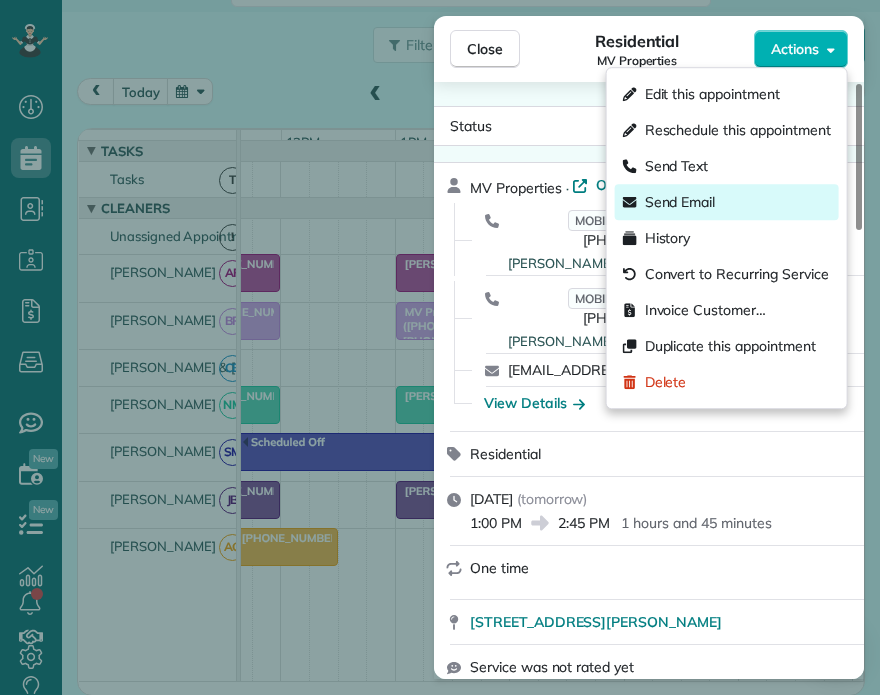 click on "Send Email" at bounding box center [680, 202] 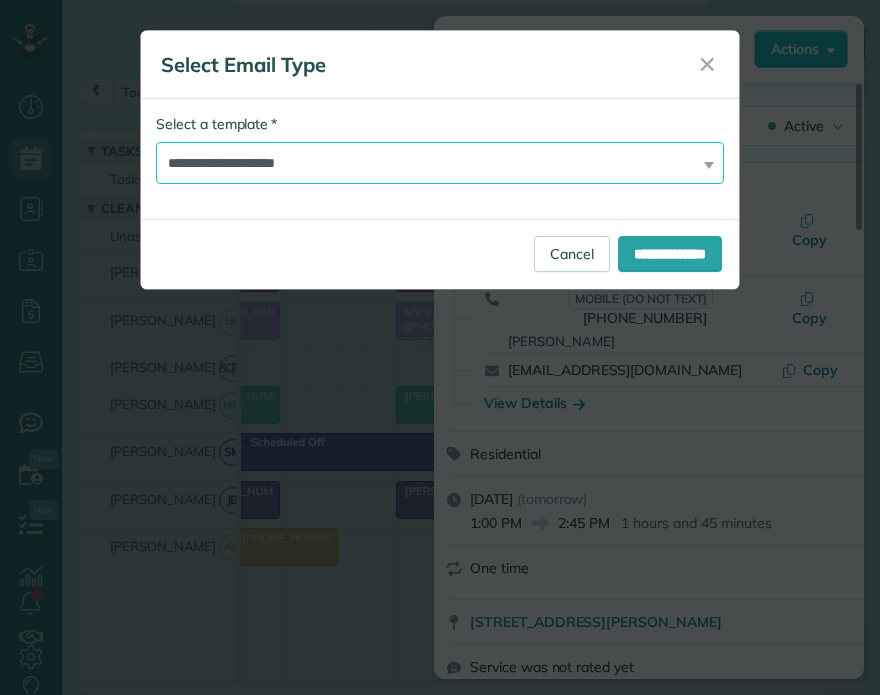 click on "**********" at bounding box center [440, 163] 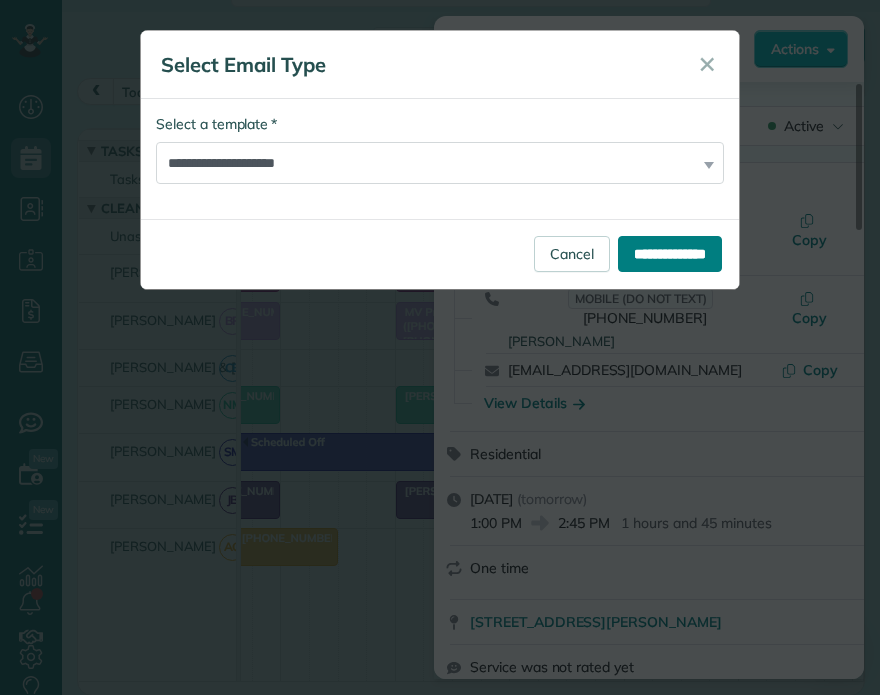 click on "**********" at bounding box center [670, 254] 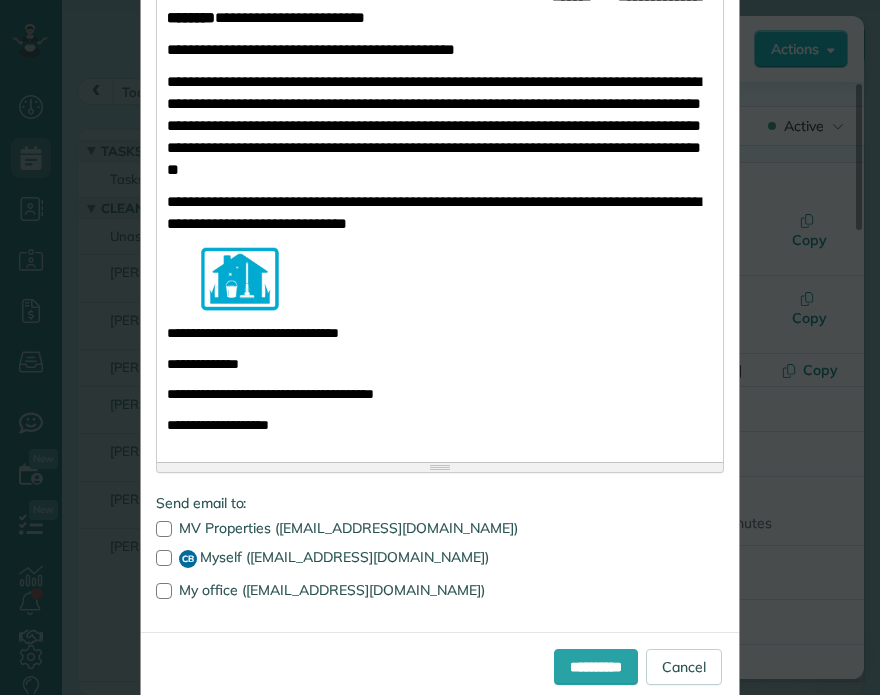 scroll, scrollTop: 500, scrollLeft: 0, axis: vertical 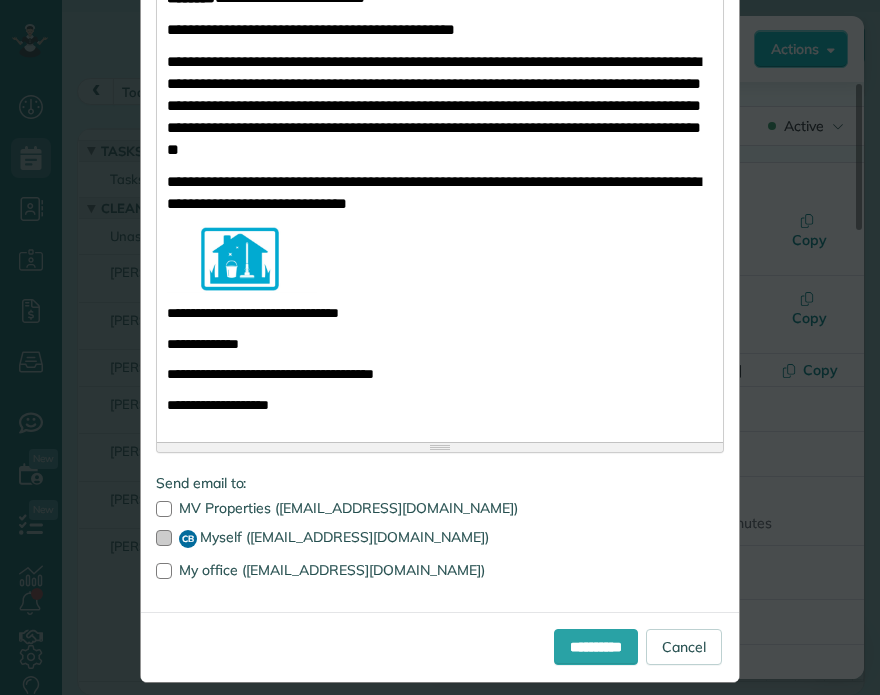 click at bounding box center [164, 538] 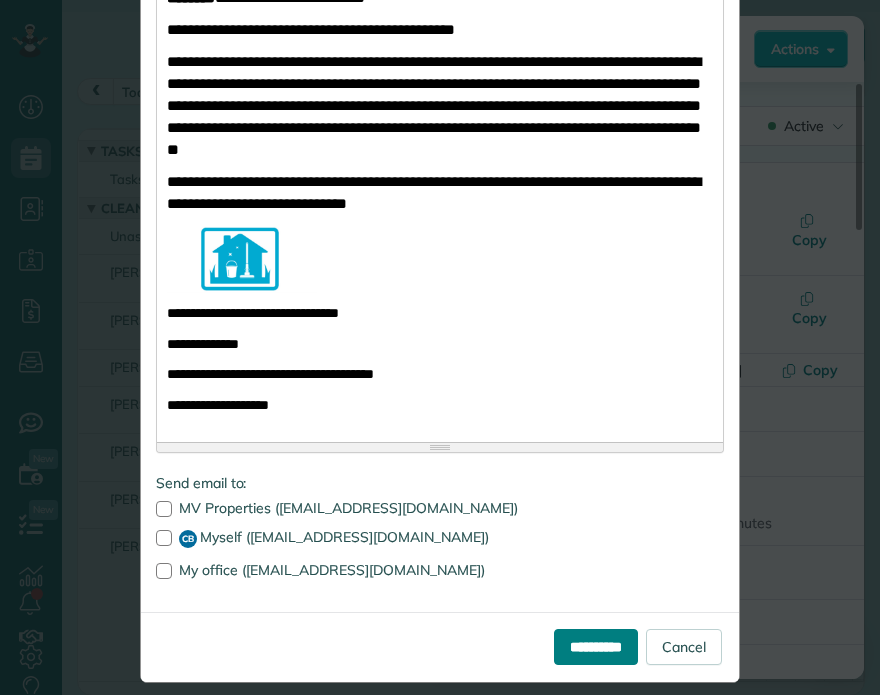 click on "**********" at bounding box center [596, 647] 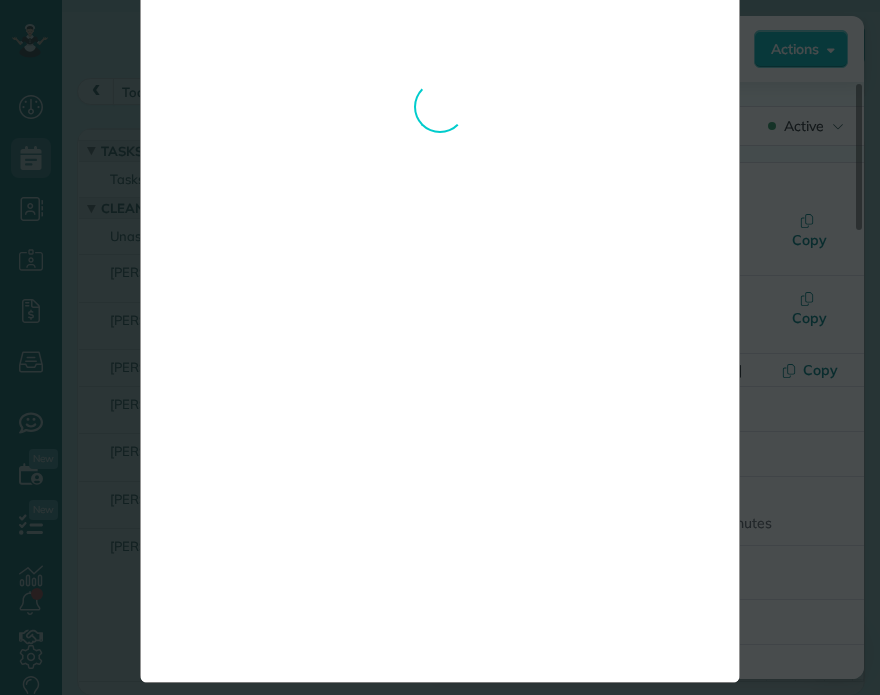 scroll, scrollTop: 0, scrollLeft: 0, axis: both 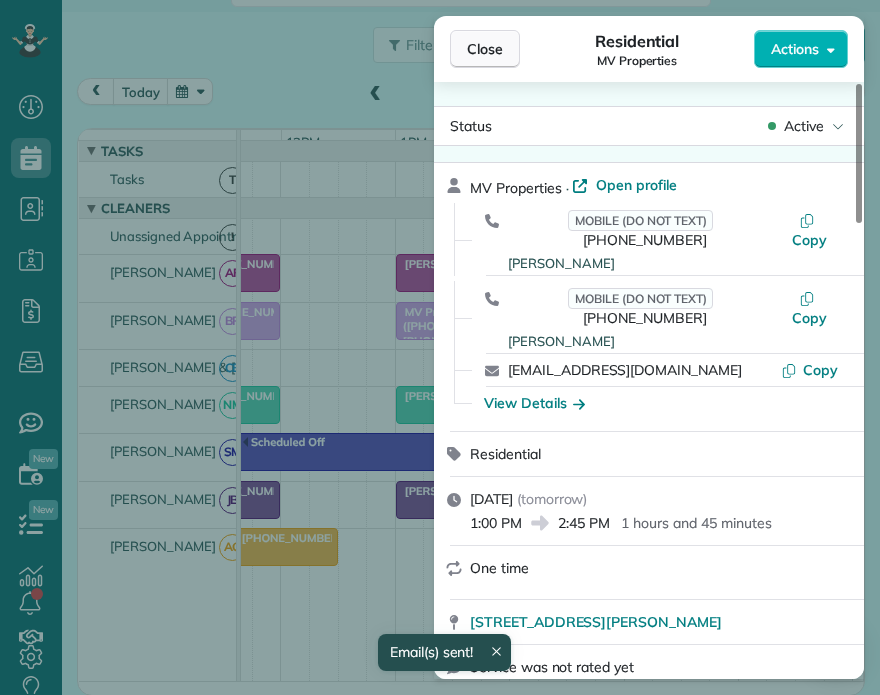 click on "Close" at bounding box center [485, 49] 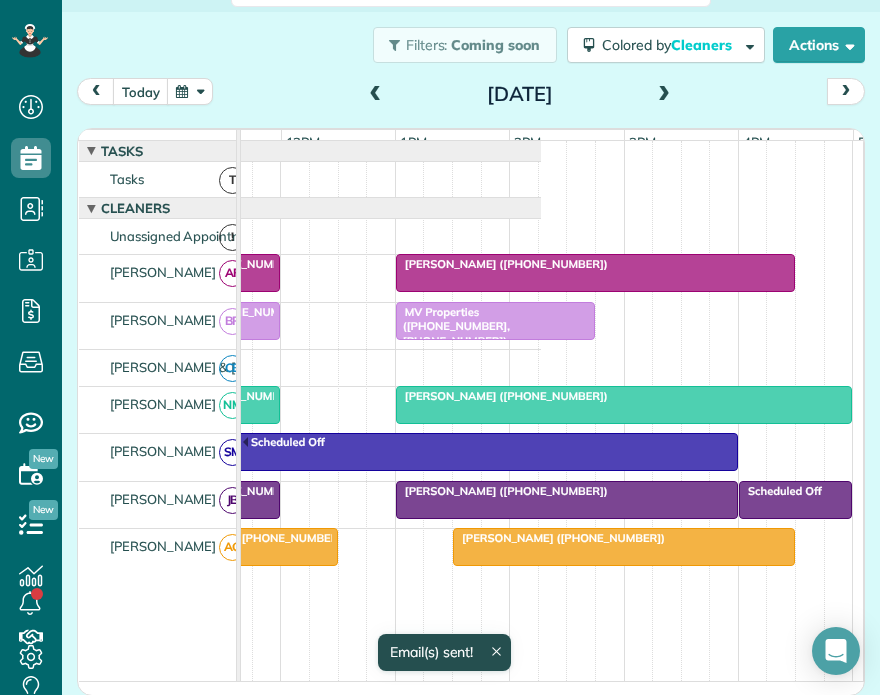 click at bounding box center [664, 95] 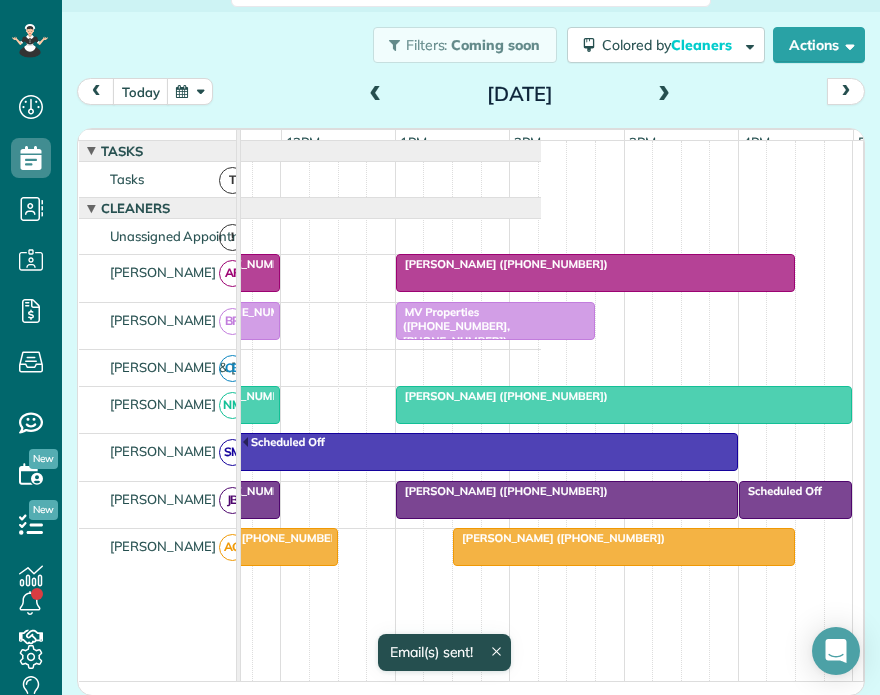 scroll, scrollTop: 0, scrollLeft: 0, axis: both 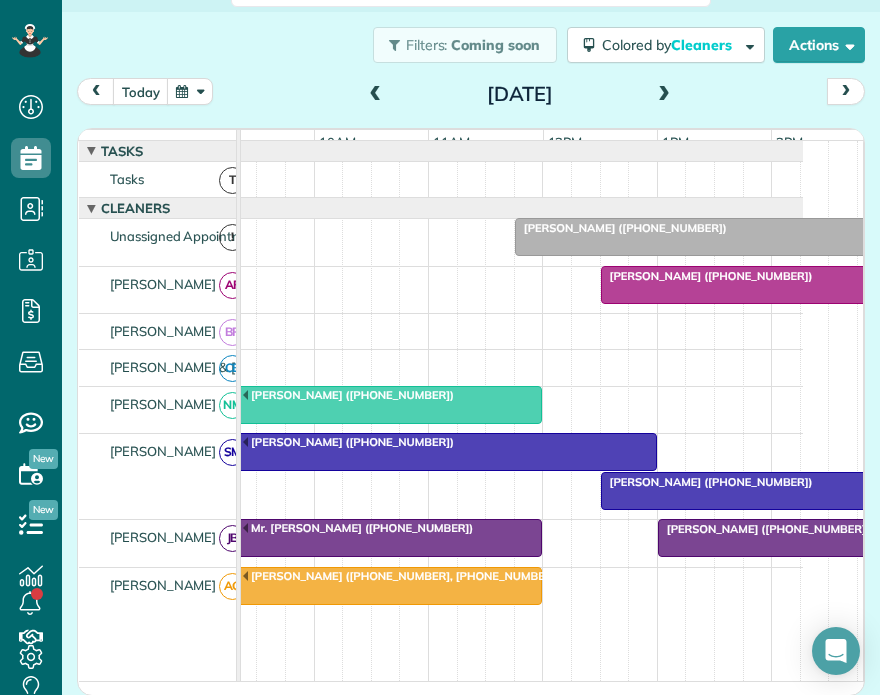 click on "[PERSON_NAME] ([PHONE_NUMBER], [PHONE_NUMBER])" at bounding box center (371, 577) 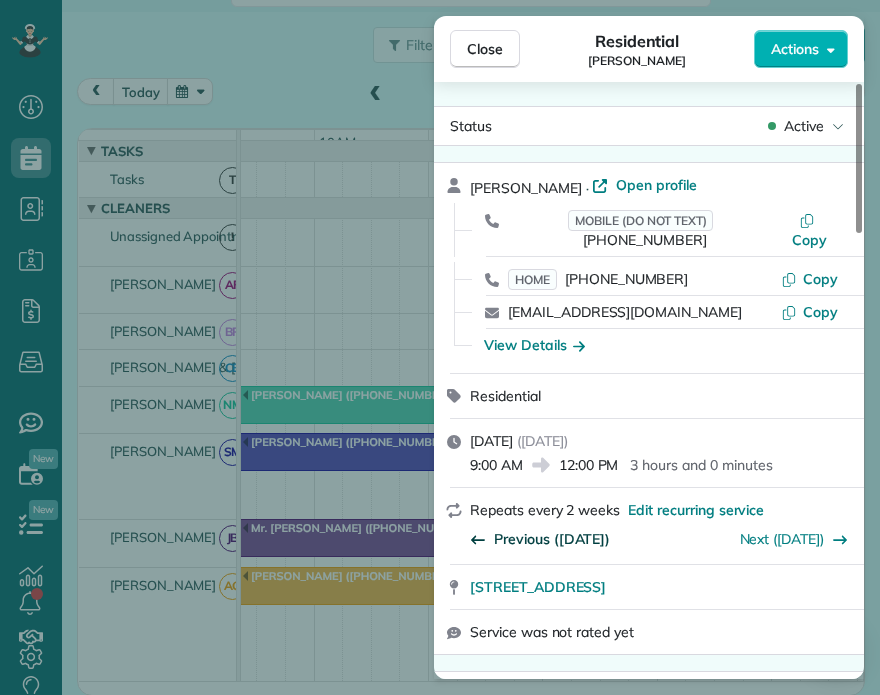 click on "Previous ([DATE])" at bounding box center [552, 539] 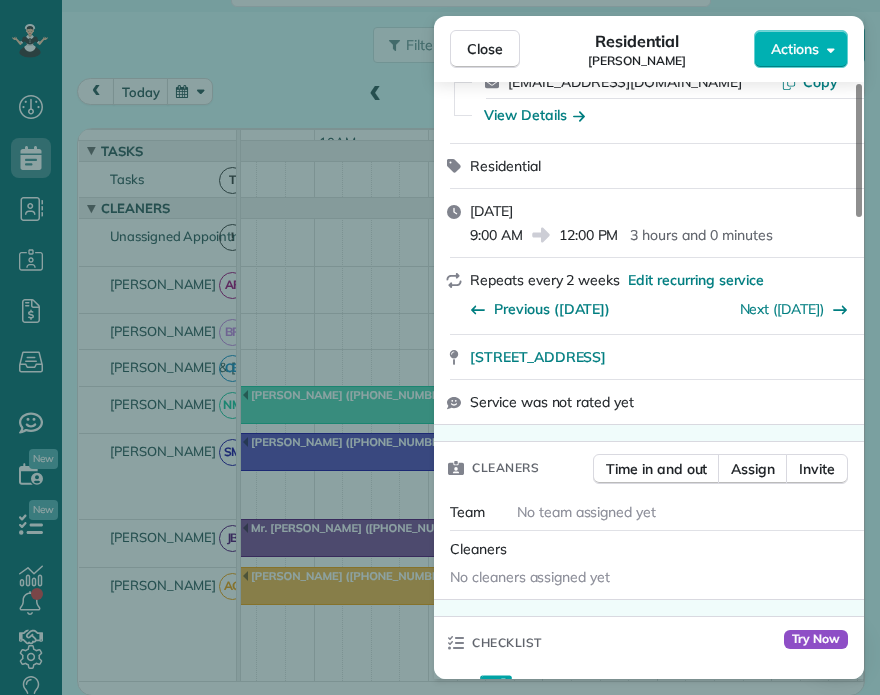 scroll, scrollTop: 200, scrollLeft: 0, axis: vertical 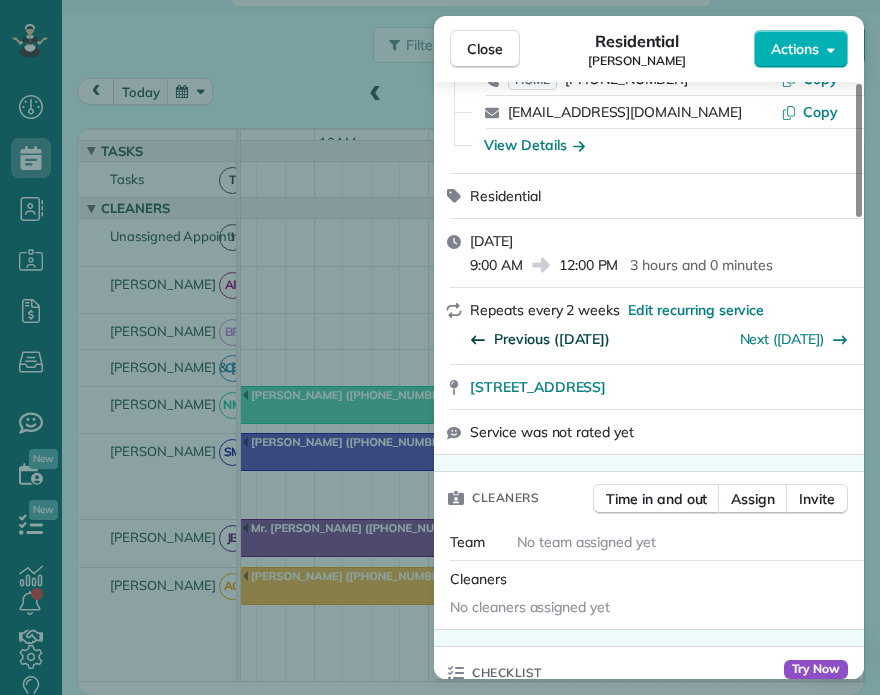 click on "Previous ([DATE])" at bounding box center [552, 339] 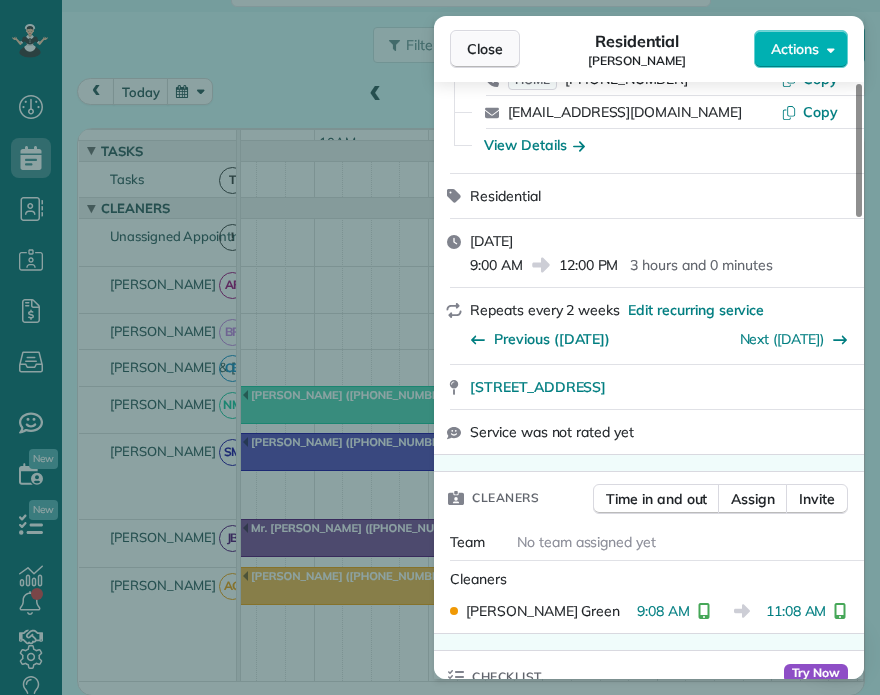 click on "Close" at bounding box center (485, 49) 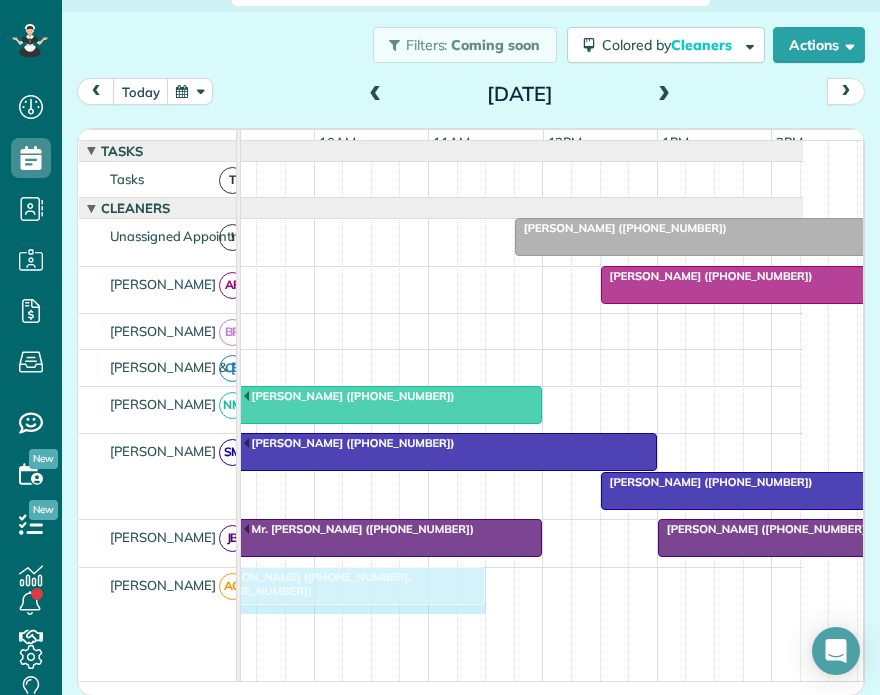 drag, startPoint x: 531, startPoint y: 602, endPoint x: 473, endPoint y: 607, distance: 58.21512 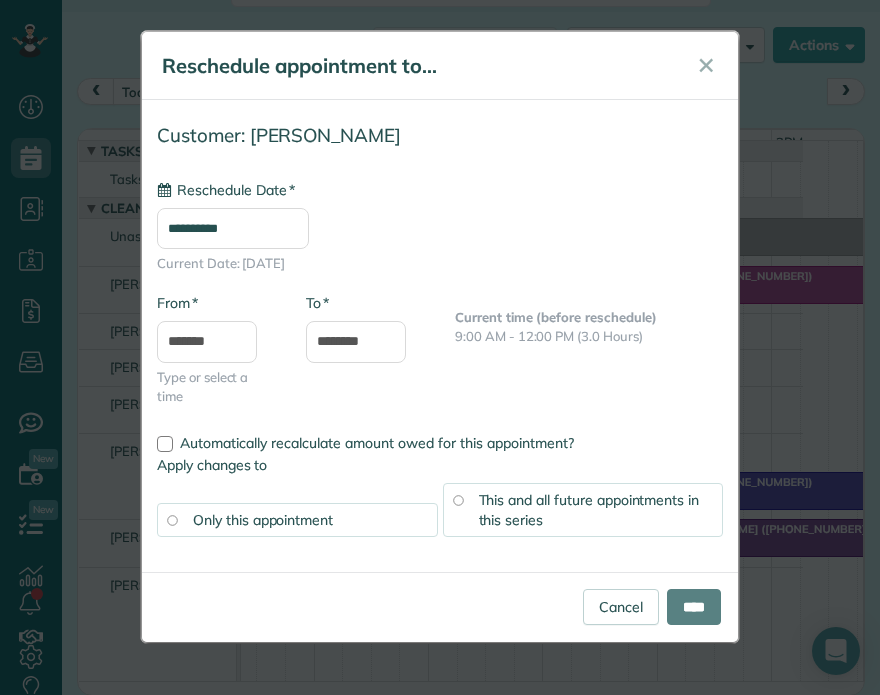 type on "**********" 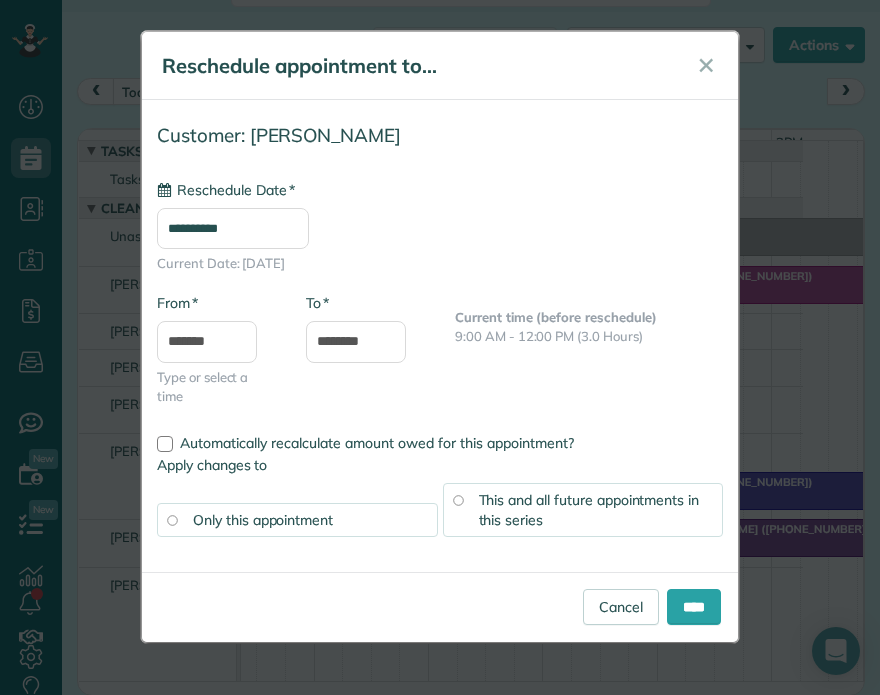click on "This and all future appointments in this series" at bounding box center (583, 510) 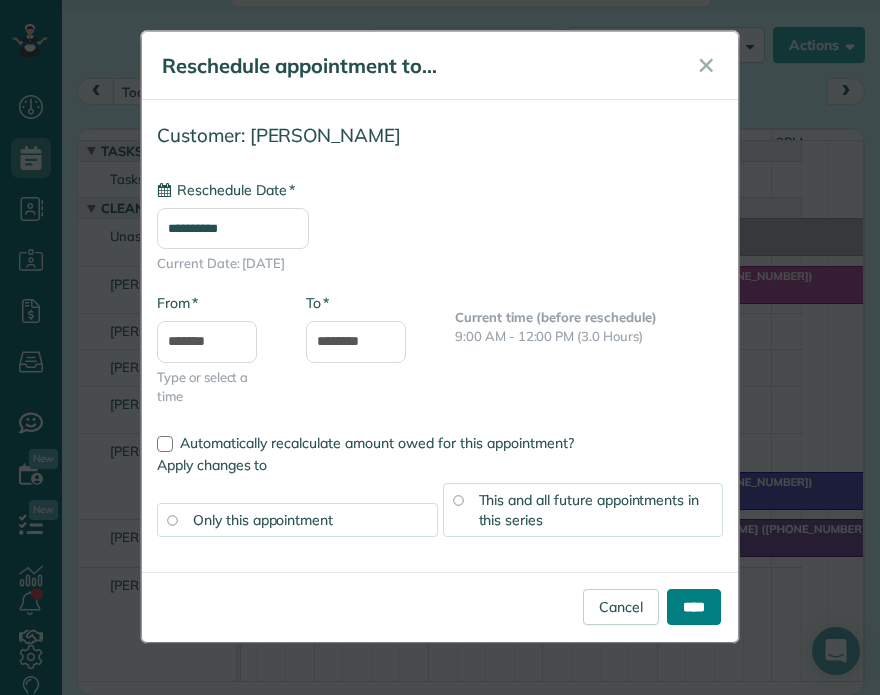 click on "****" at bounding box center (694, 607) 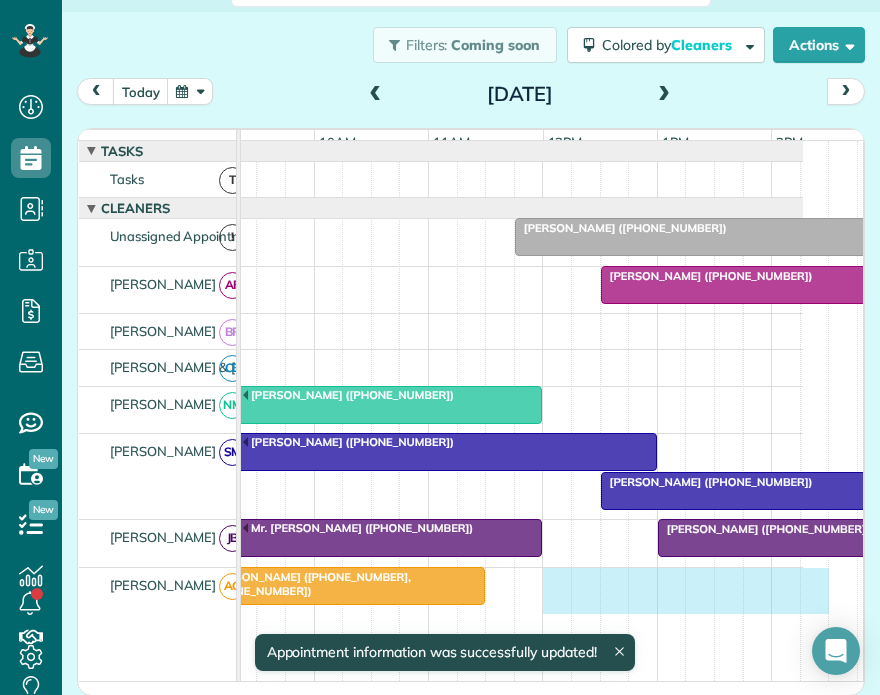 scroll, scrollTop: 0, scrollLeft: 275, axis: horizontal 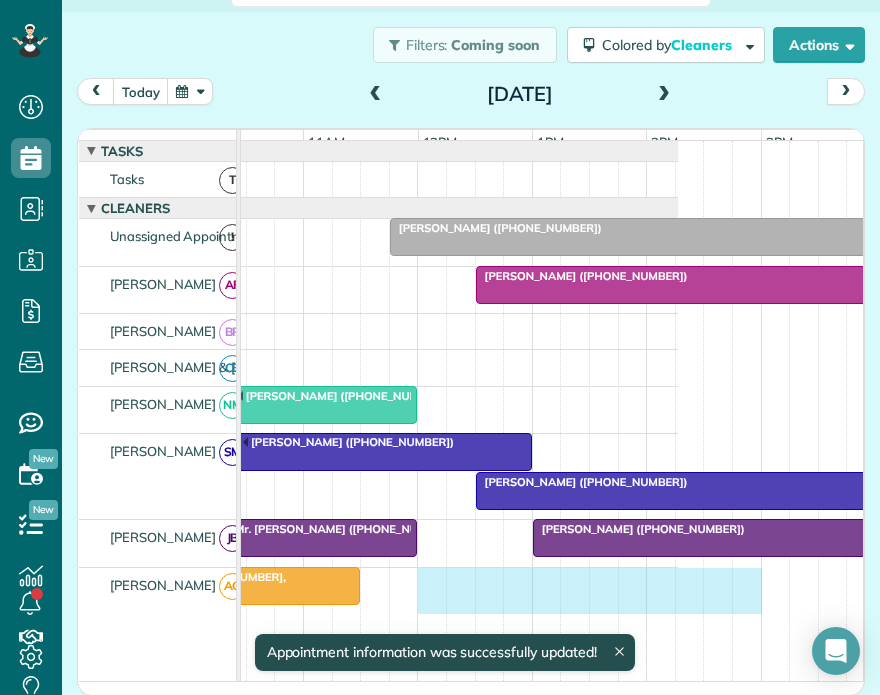 drag, startPoint x: 552, startPoint y: 592, endPoint x: 754, endPoint y: 611, distance: 202.8916 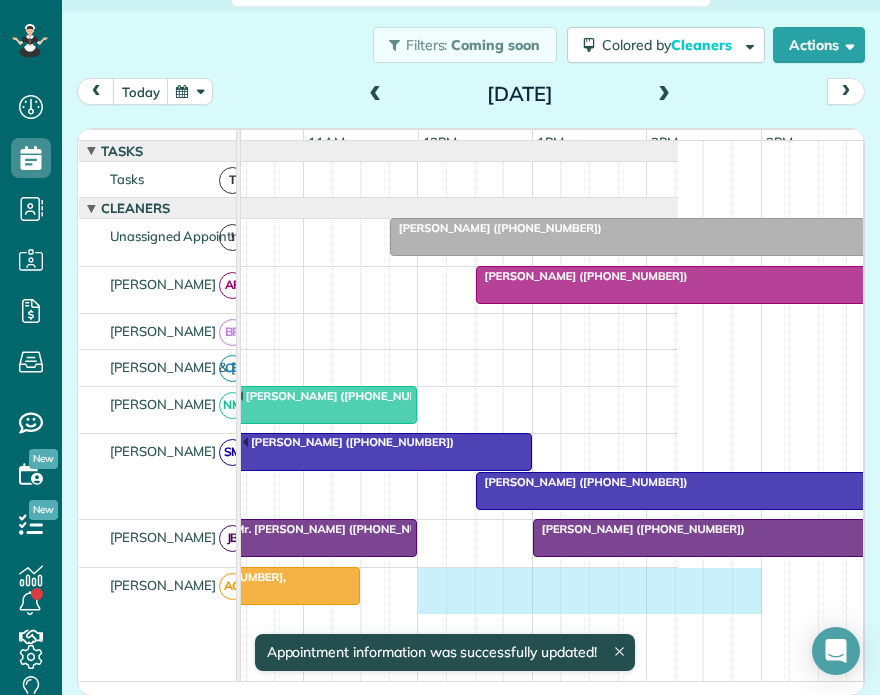 click on "[PERSON_NAME] ([PHONE_NUMBER], [PHONE_NUMBER])" at bounding box center [262, 591] 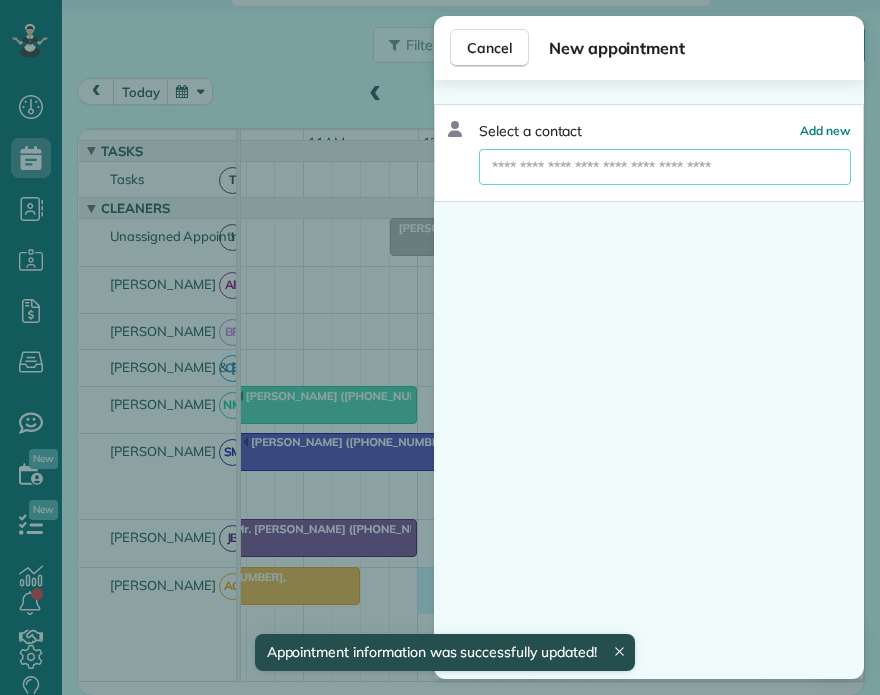 click at bounding box center (665, 167) 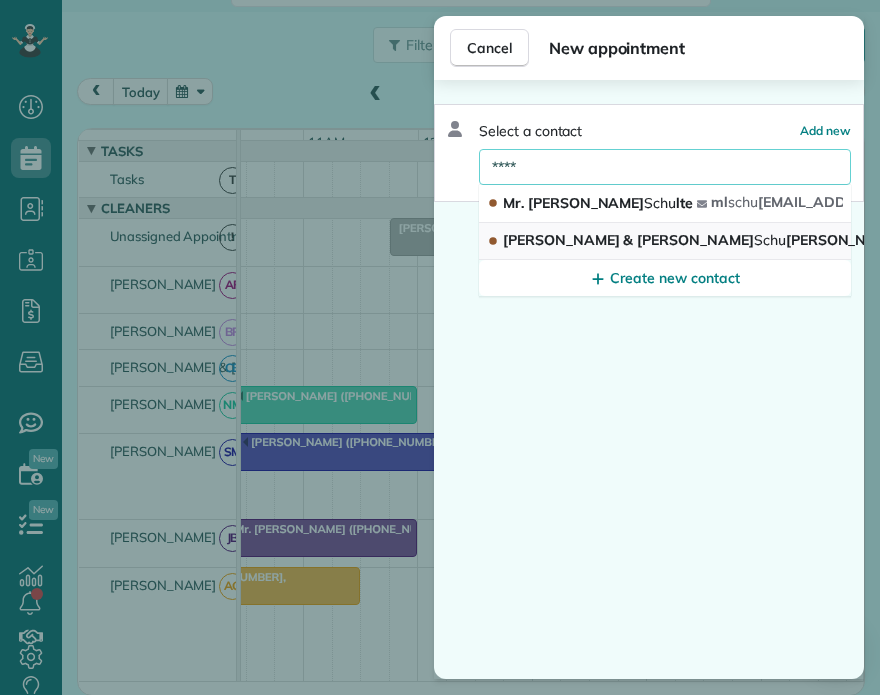 type on "****" 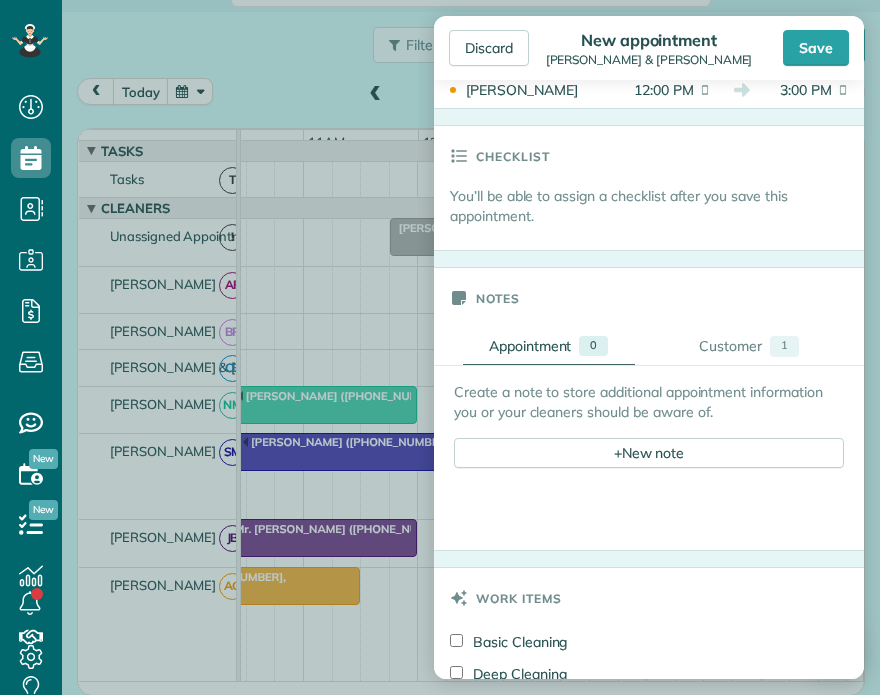 scroll, scrollTop: 600, scrollLeft: 0, axis: vertical 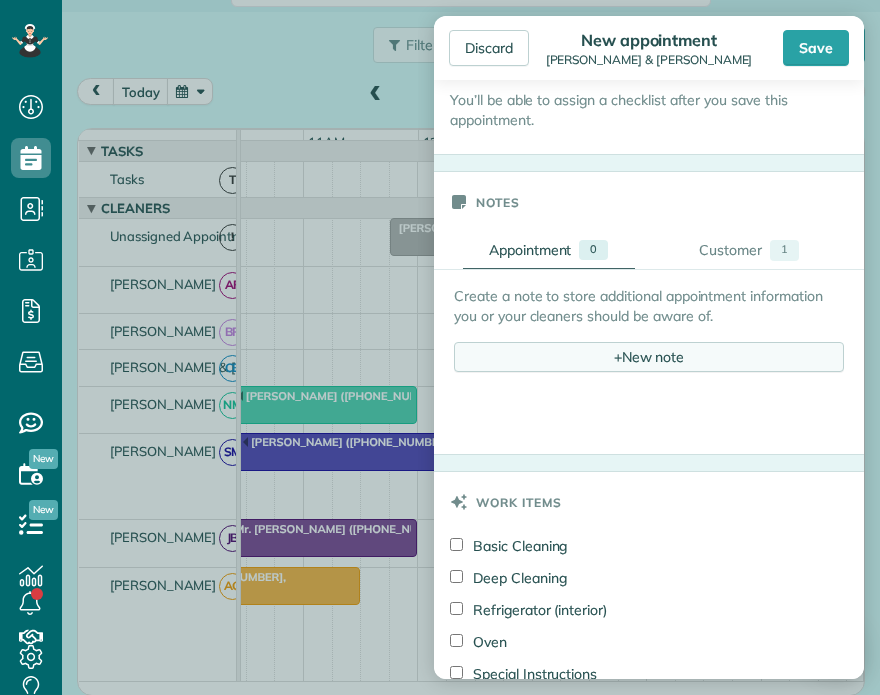 click on "+ New note" at bounding box center [649, 357] 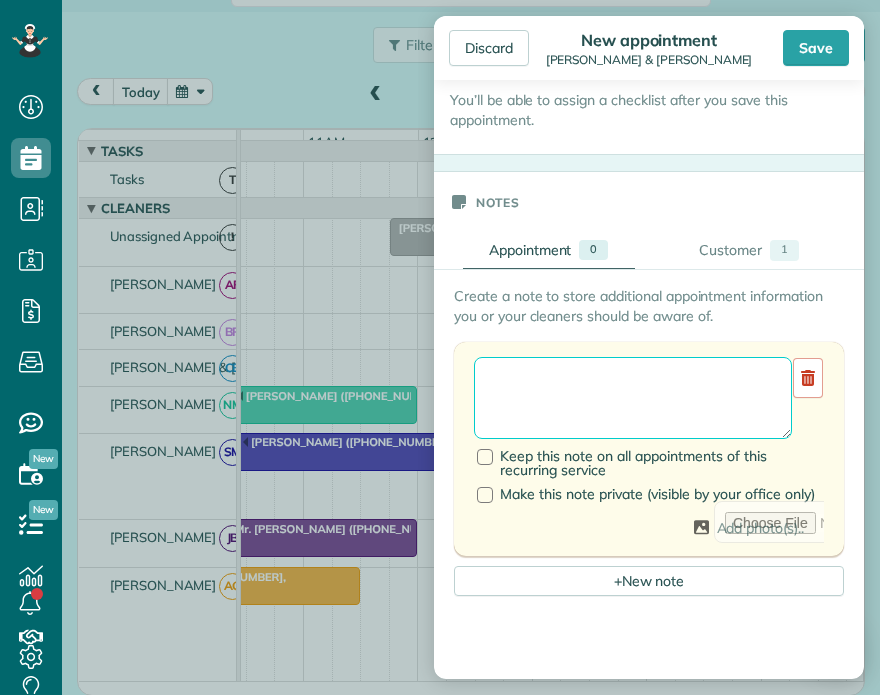 click at bounding box center (633, 398) 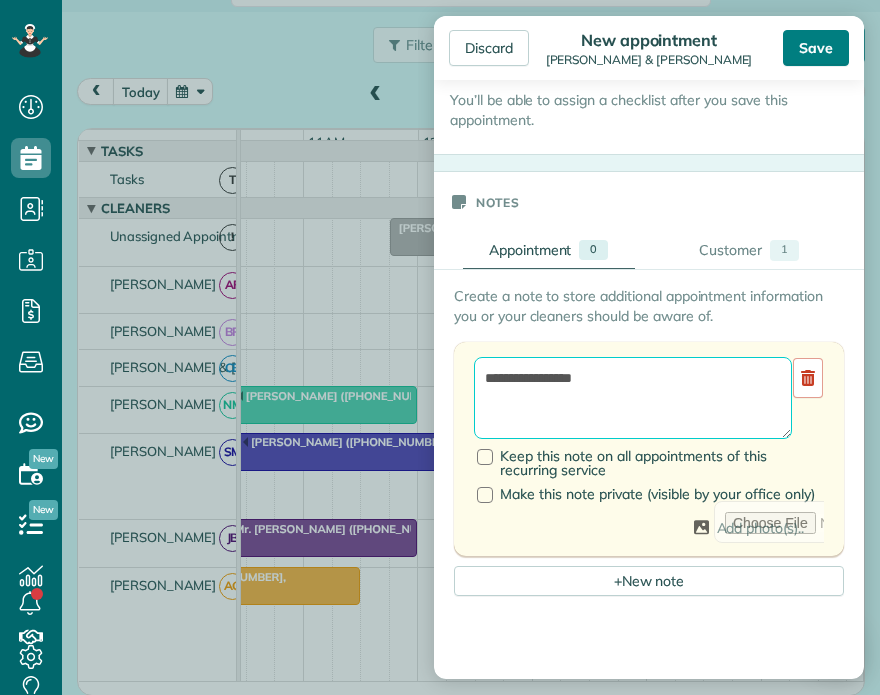 type on "**********" 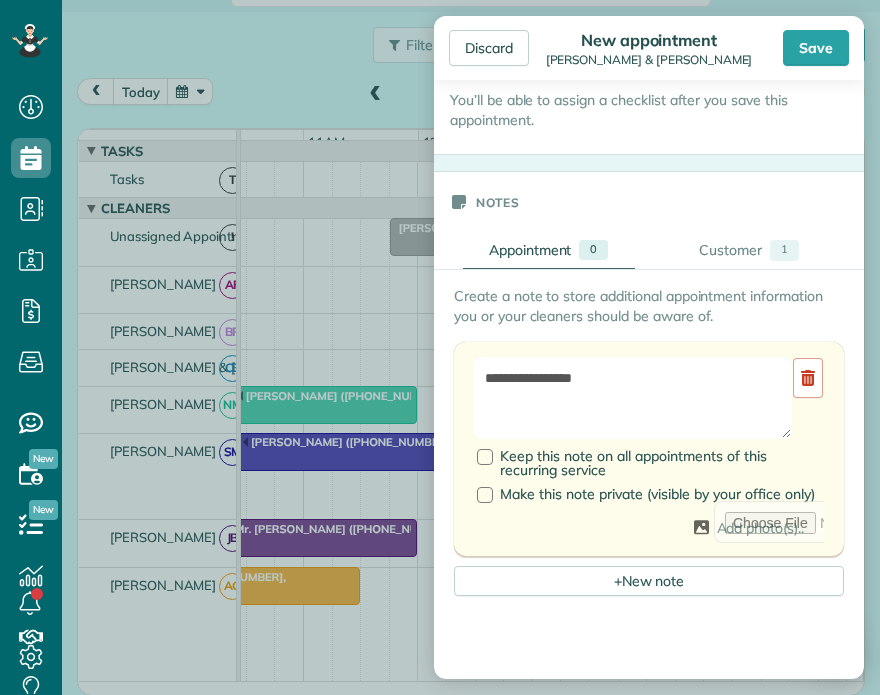 click on "Save" at bounding box center [816, 48] 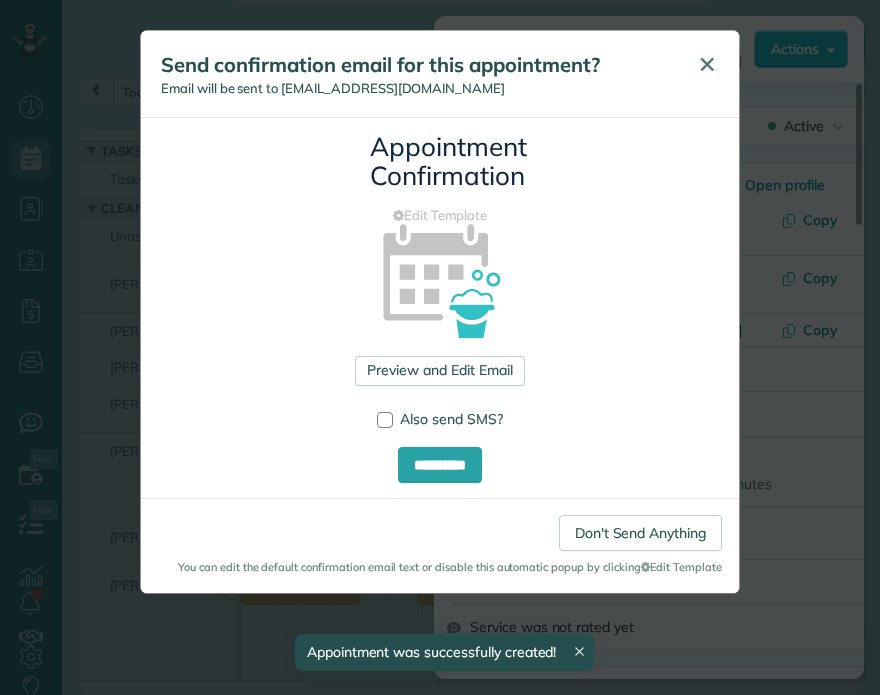 click on "✕" at bounding box center [707, 64] 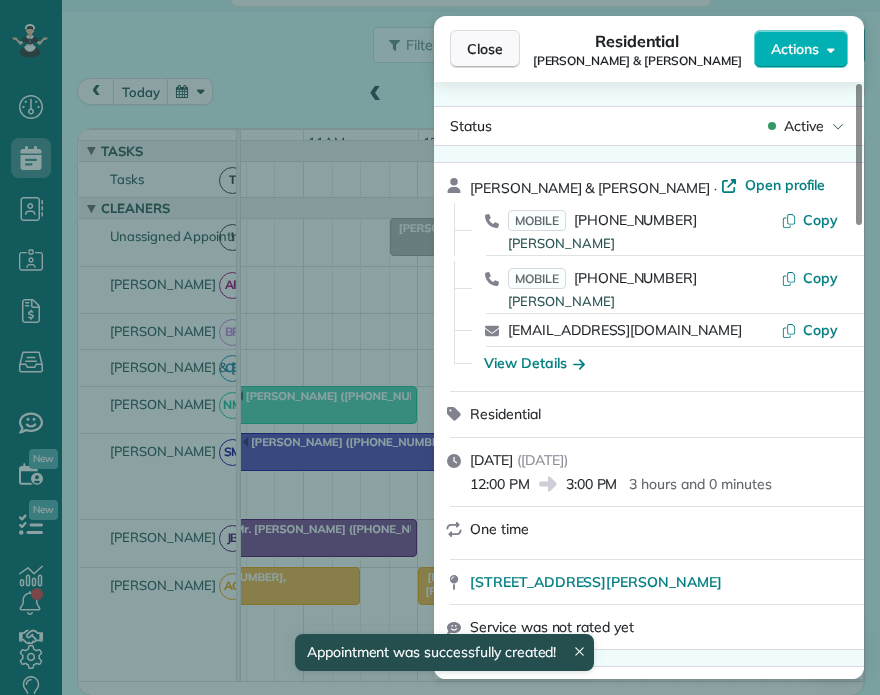 click on "Close" at bounding box center (485, 49) 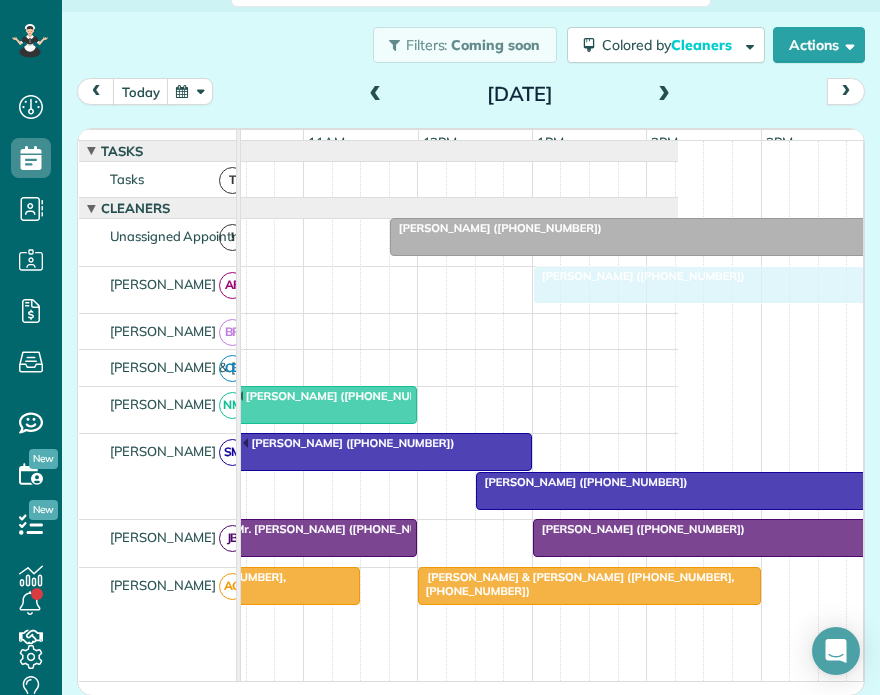 drag, startPoint x: 507, startPoint y: 287, endPoint x: 558, endPoint y: 294, distance: 51.47815 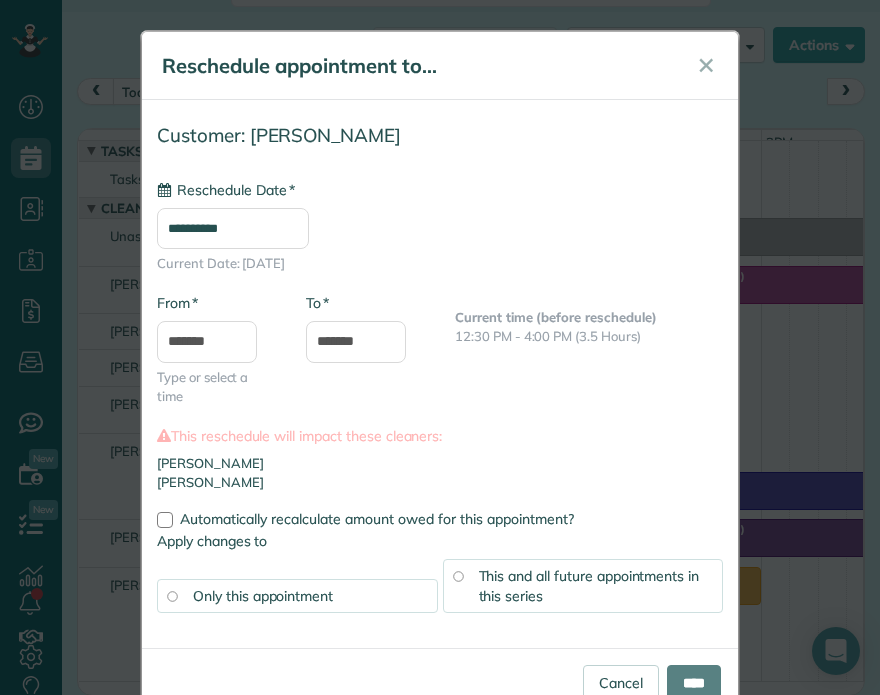 type on "**********" 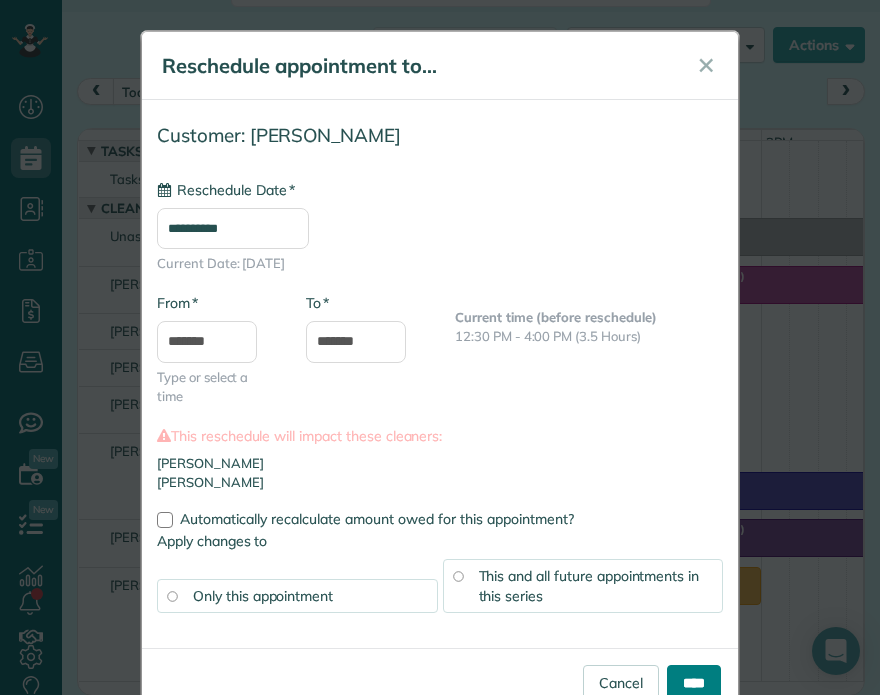 click on "****" at bounding box center [694, 683] 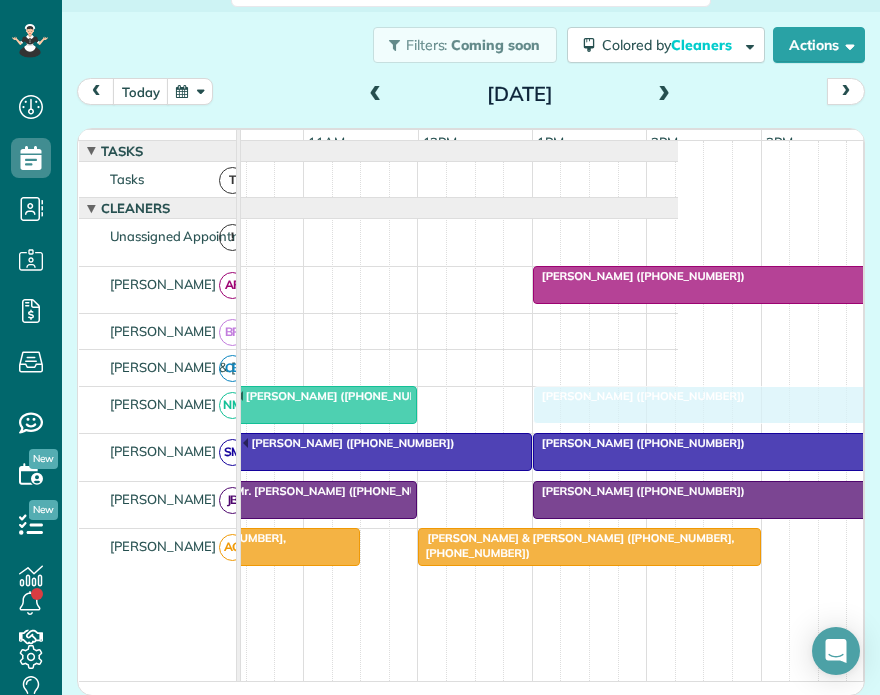 drag, startPoint x: 452, startPoint y: 241, endPoint x: 596, endPoint y: 420, distance: 229.73245 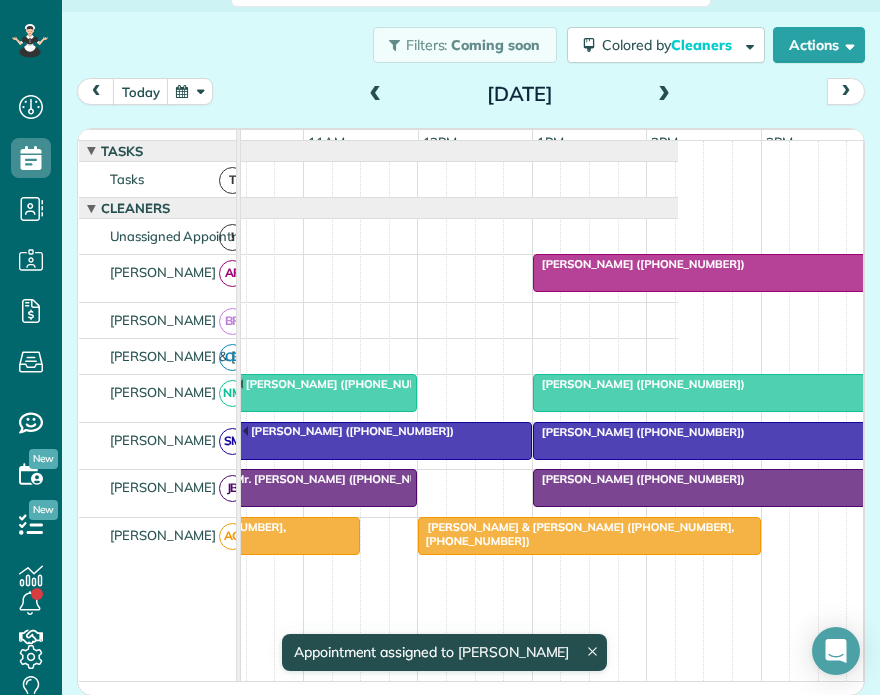 scroll, scrollTop: 0, scrollLeft: 584, axis: horizontal 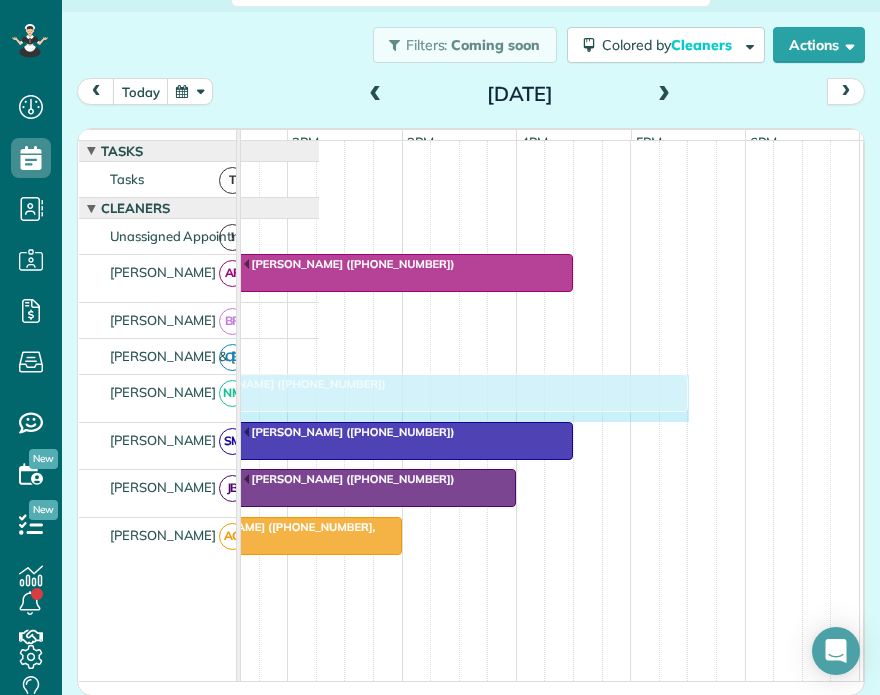 drag, startPoint x: 707, startPoint y: 393, endPoint x: 675, endPoint y: 403, distance: 33.526108 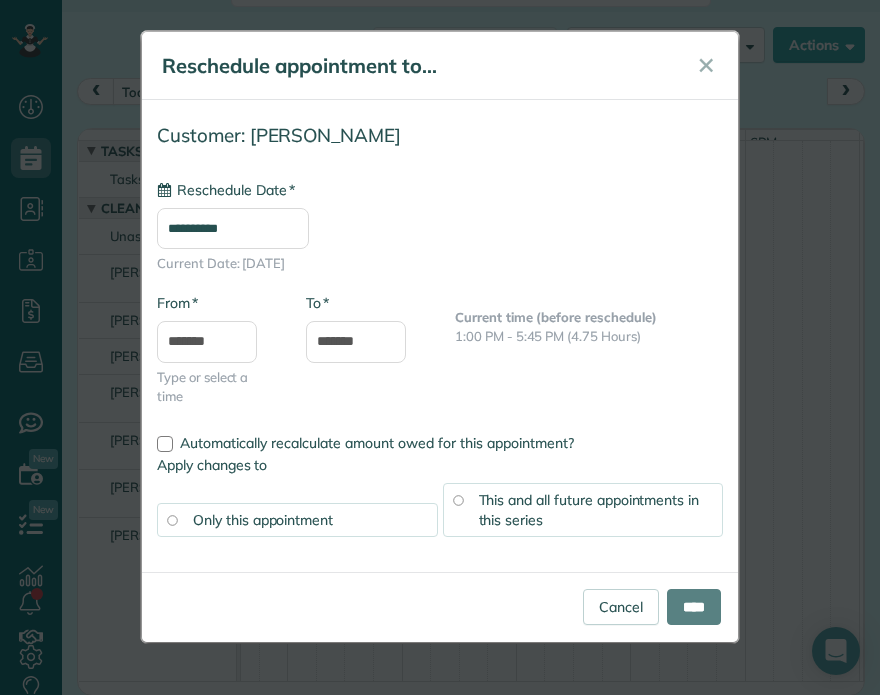type on "**********" 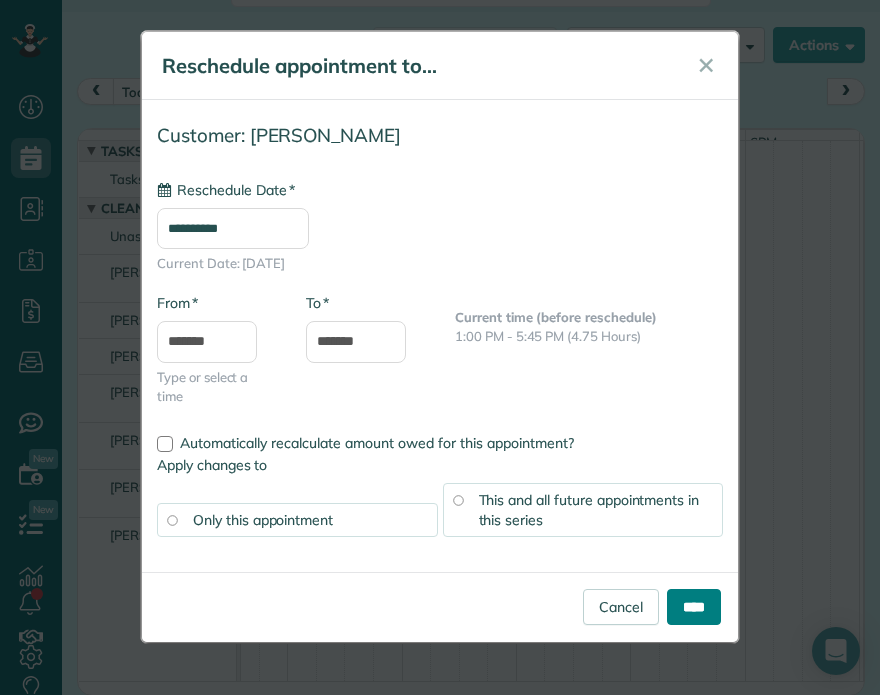 click on "****" at bounding box center [694, 607] 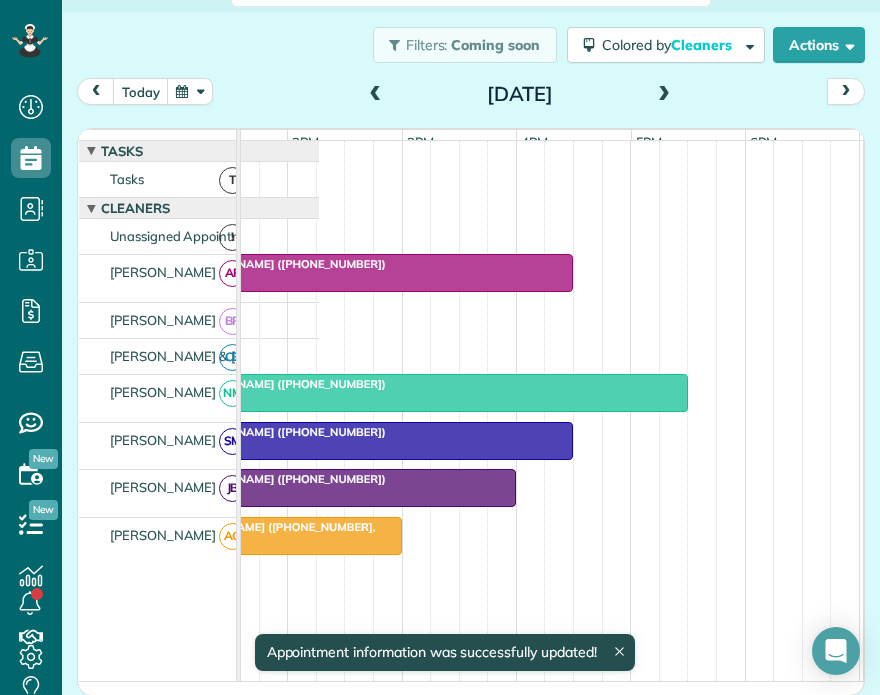 scroll, scrollTop: 0, scrollLeft: 600, axis: horizontal 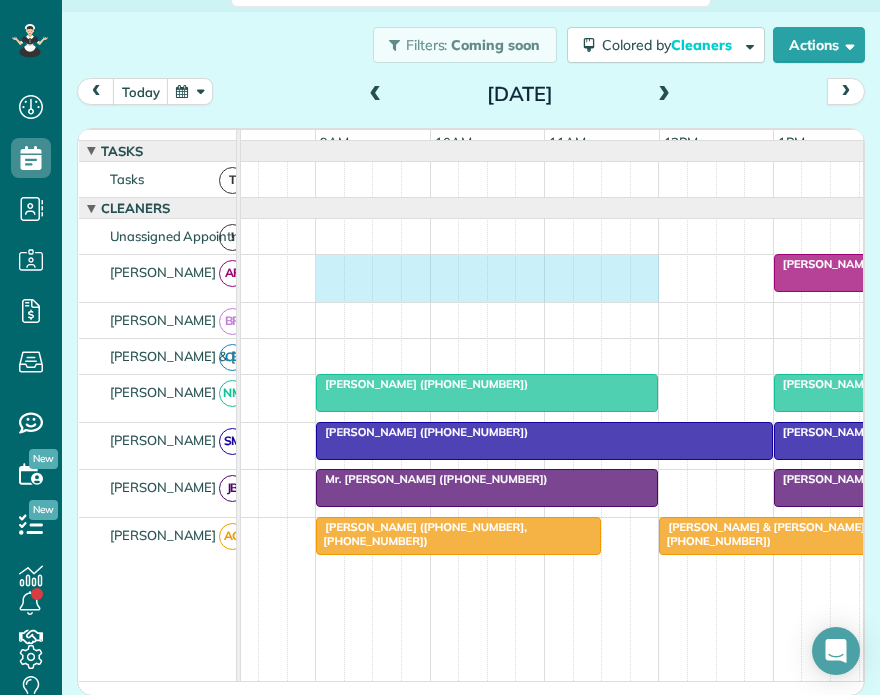 drag, startPoint x: 328, startPoint y: 281, endPoint x: 636, endPoint y: 307, distance: 309.09546 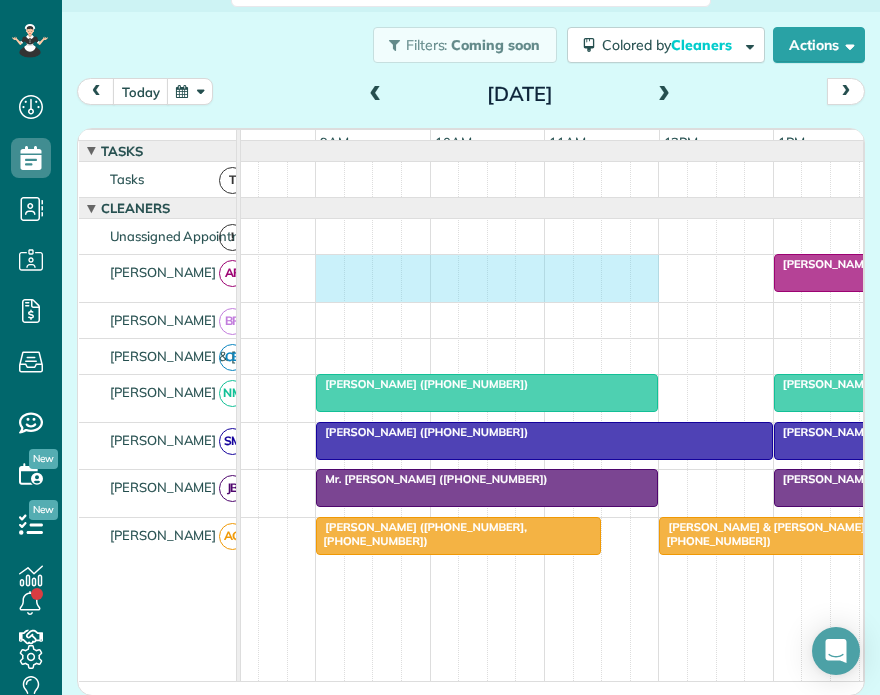 click on "[PERSON_NAME] ([PHONE_NUMBER])" at bounding box center [503, 278] 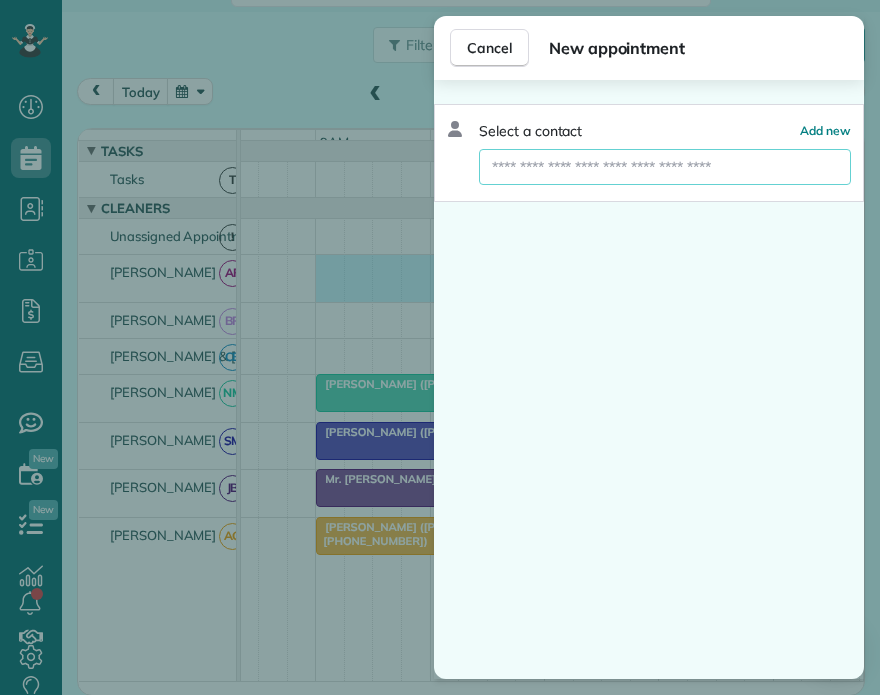 click at bounding box center (665, 167) 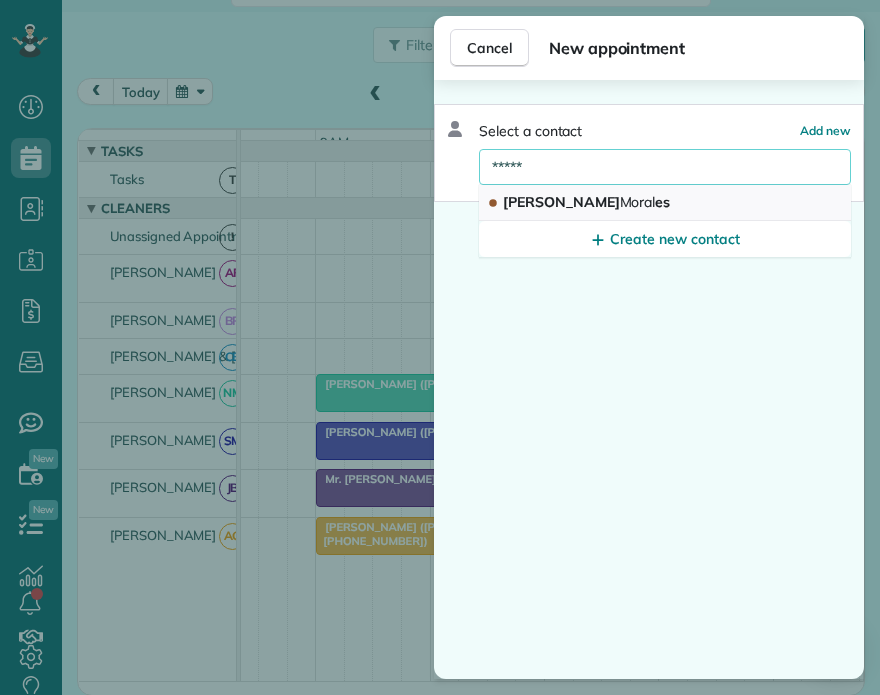 type on "*****" 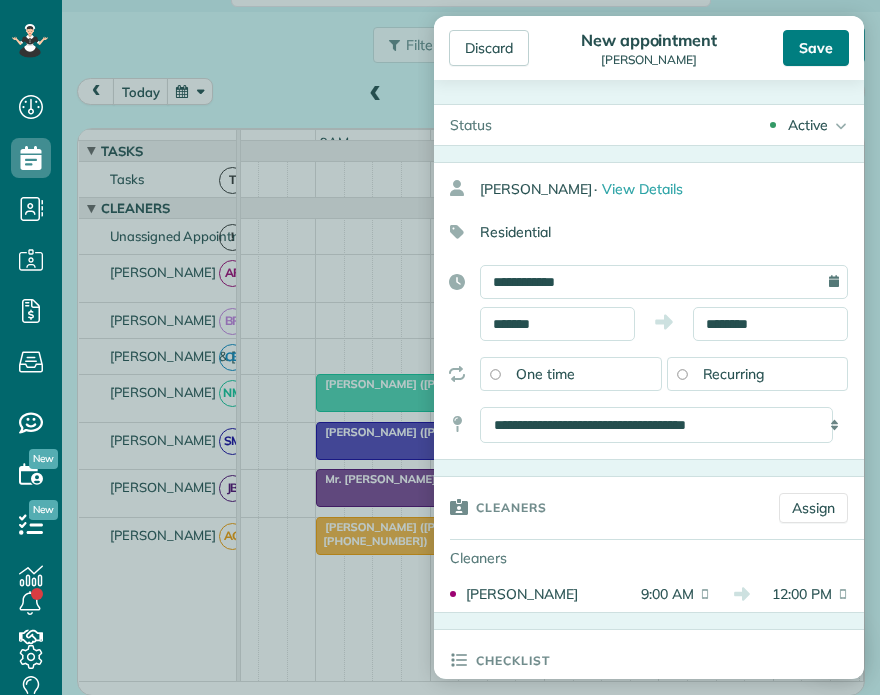 click on "Save" at bounding box center [816, 48] 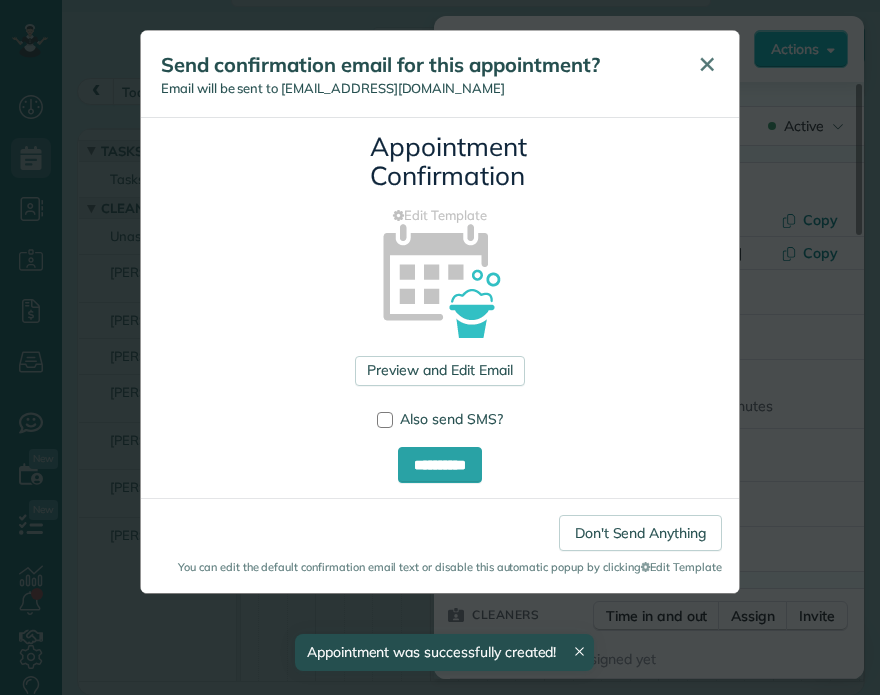 click on "✕" at bounding box center [707, 64] 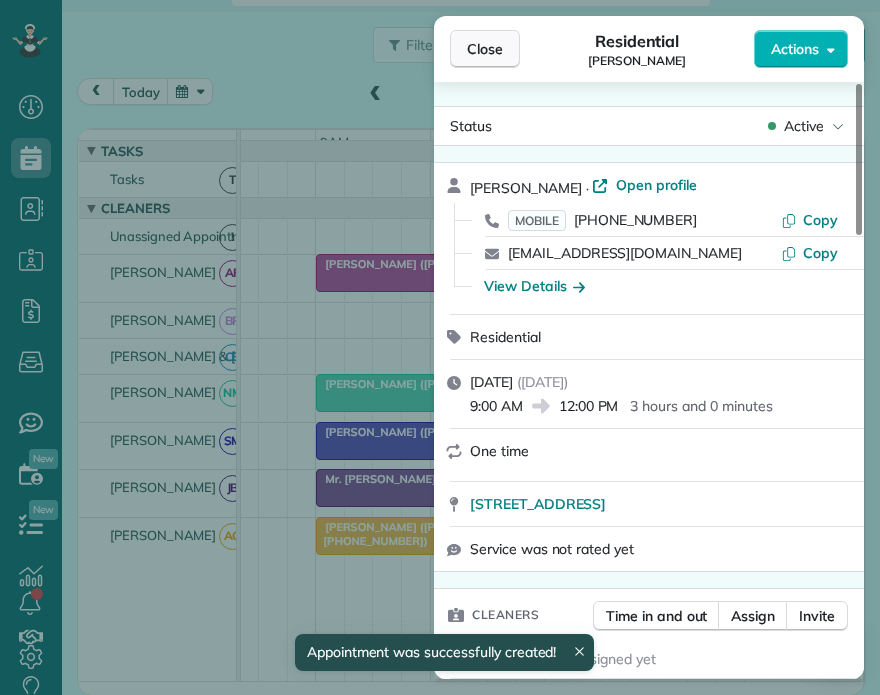 drag, startPoint x: 487, startPoint y: 51, endPoint x: 527, endPoint y: 92, distance: 57.280014 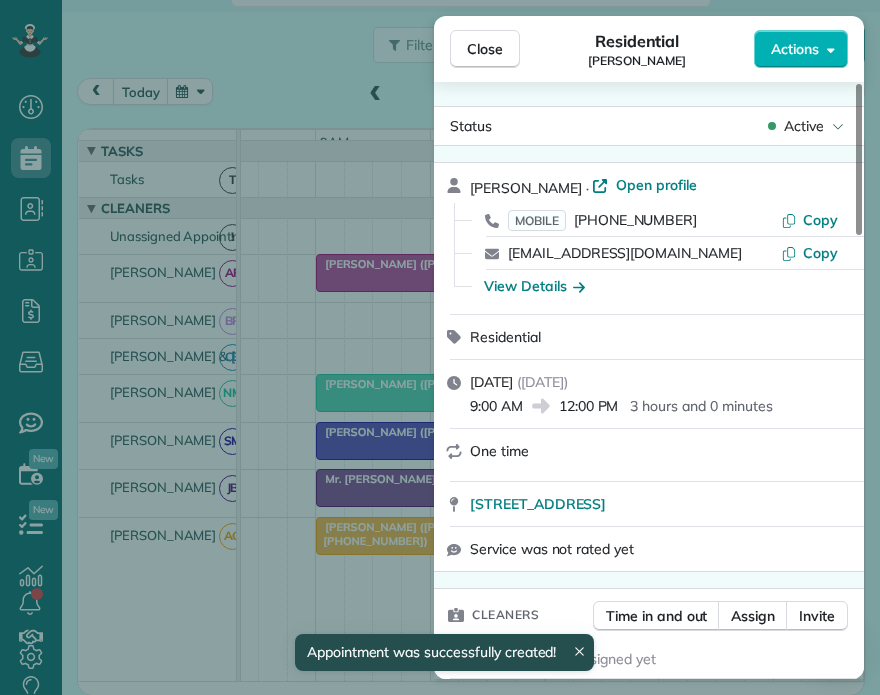 click on "Close" at bounding box center [485, 49] 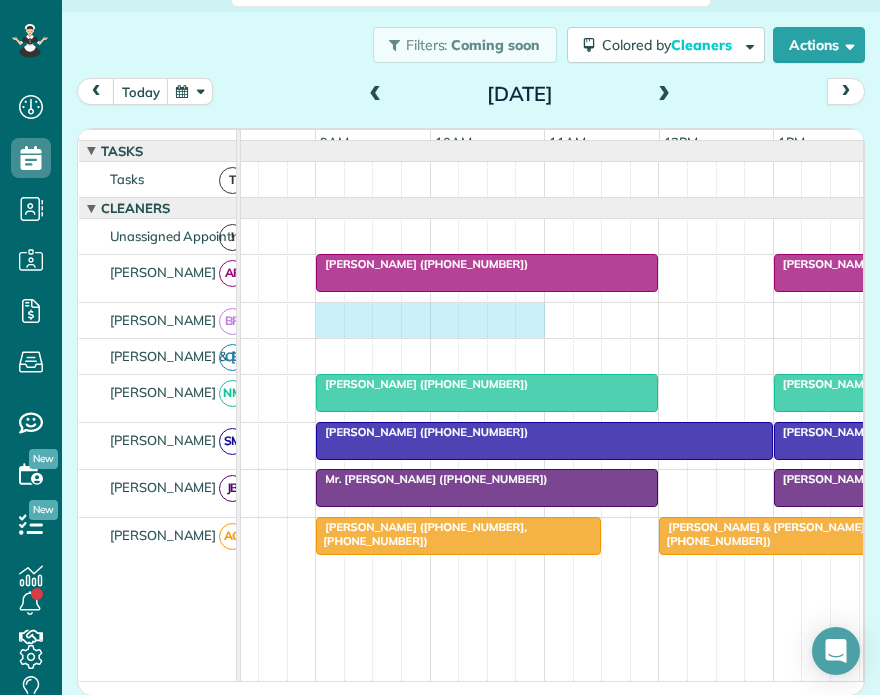 drag, startPoint x: 324, startPoint y: 327, endPoint x: 530, endPoint y: 347, distance: 206.9686 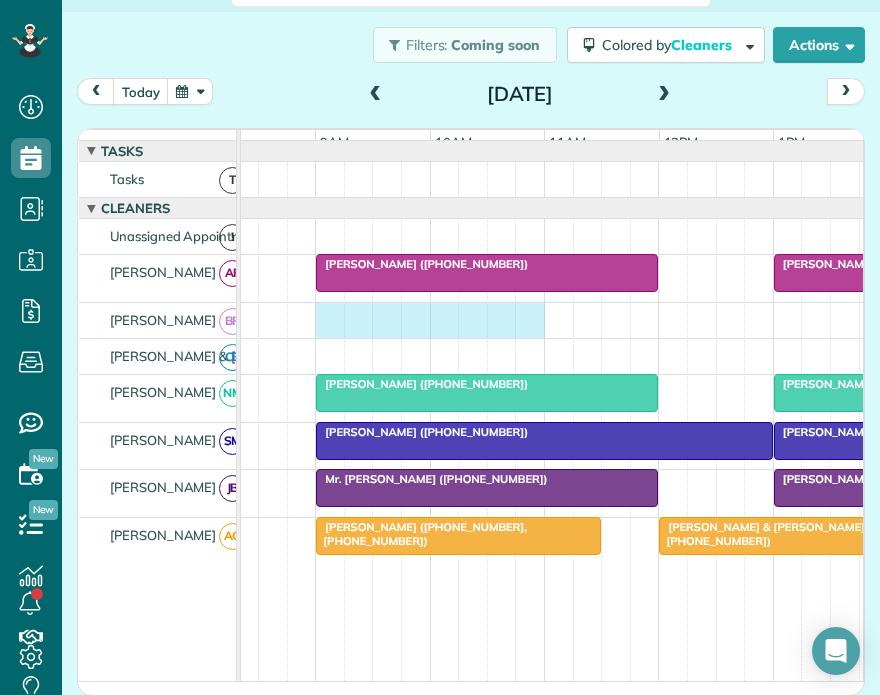 click at bounding box center (503, 320) 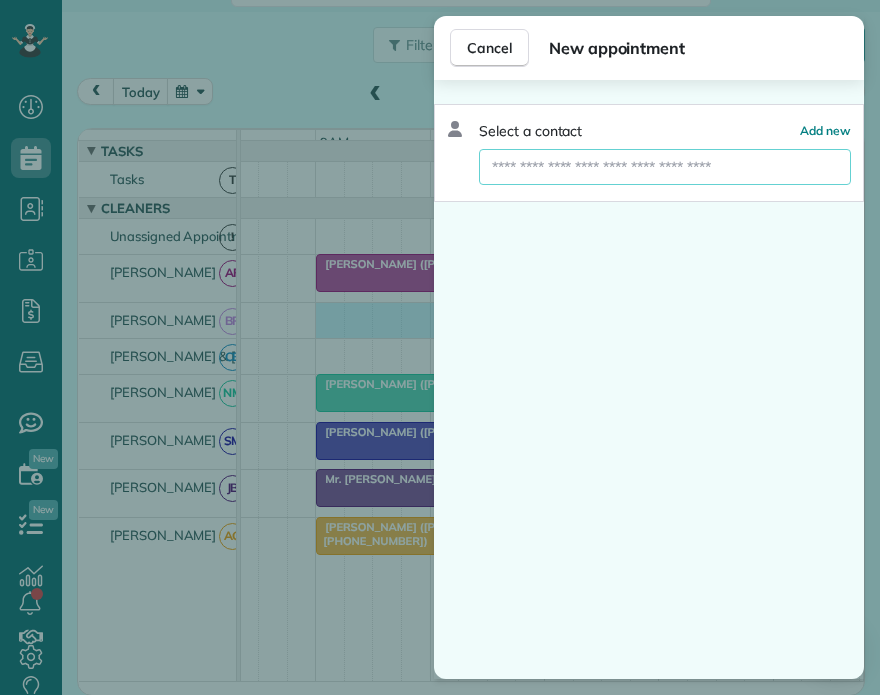 click at bounding box center (665, 167) 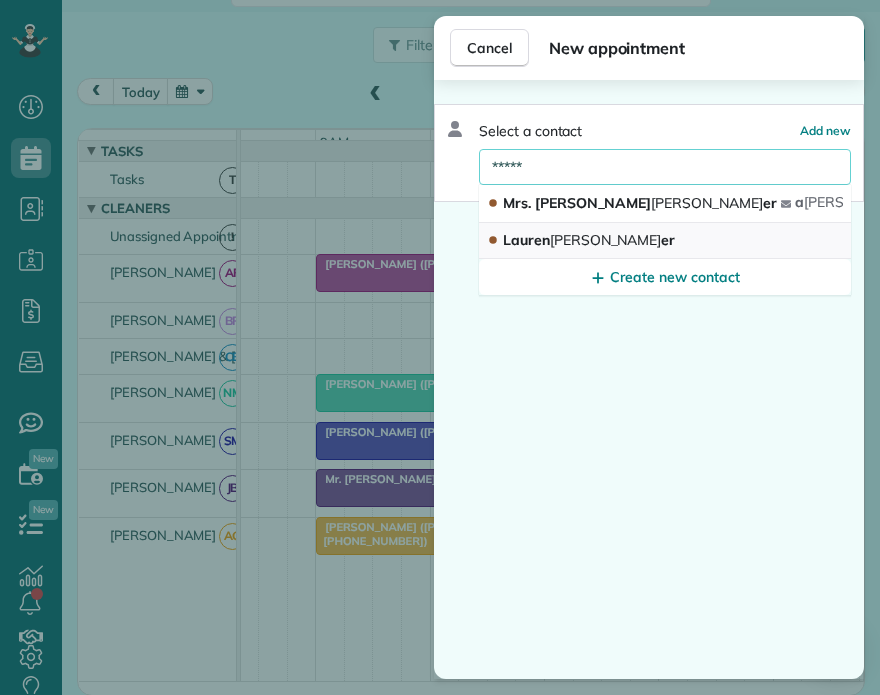 type on "*****" 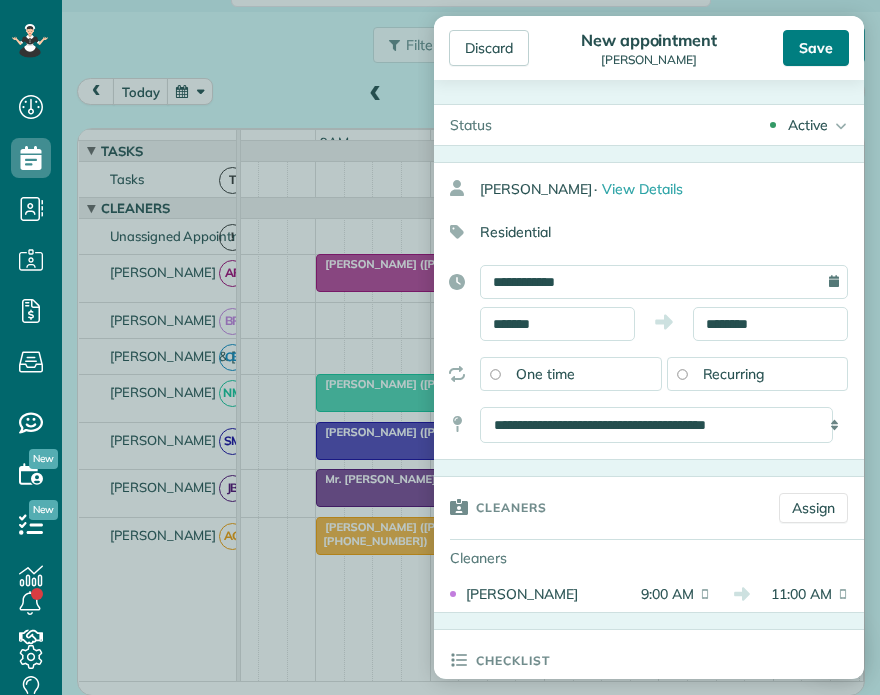 click on "Save" at bounding box center [816, 48] 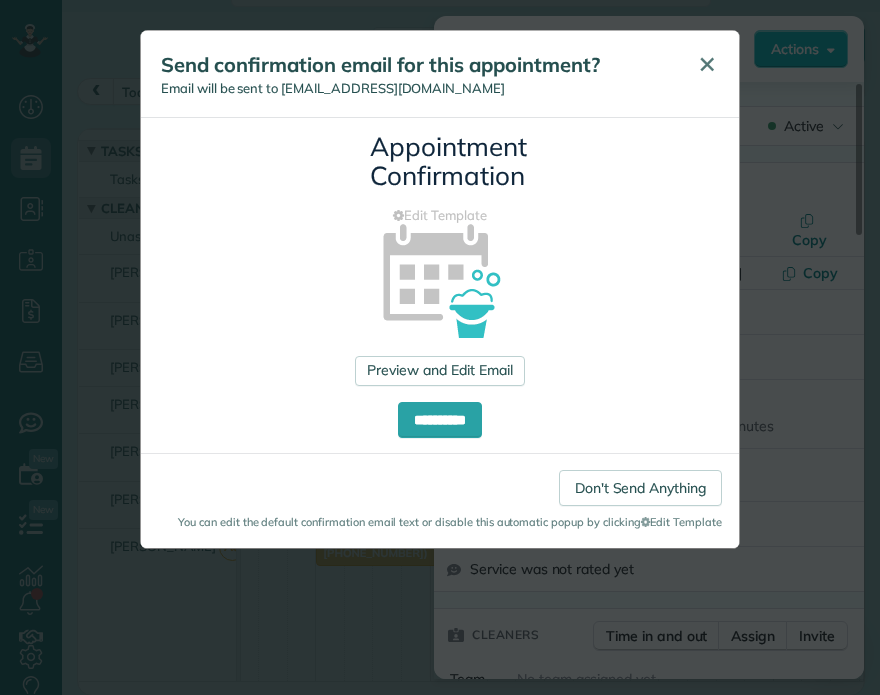 click on "✕" at bounding box center (707, 64) 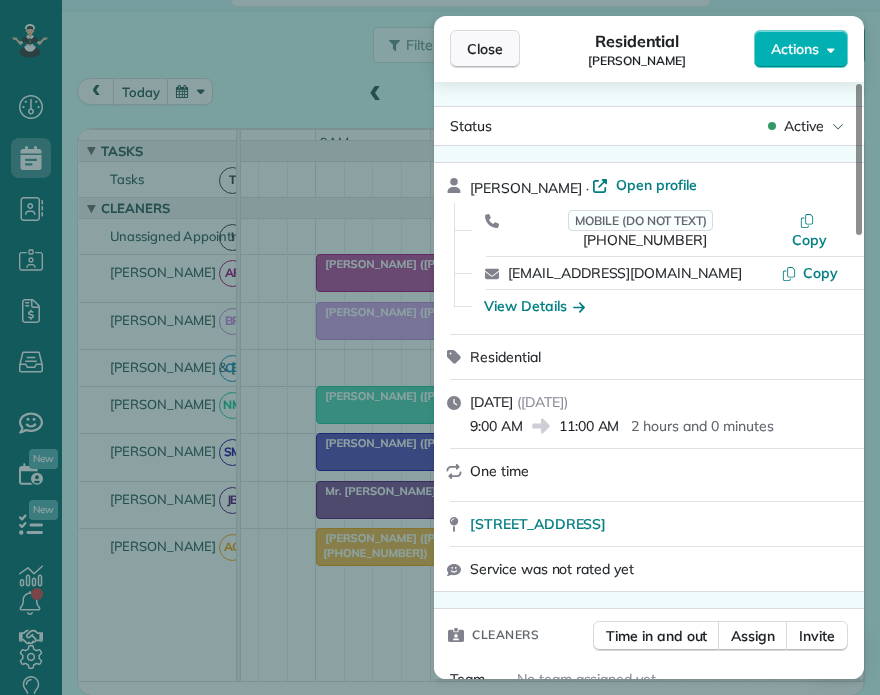 click on "Close" at bounding box center (485, 49) 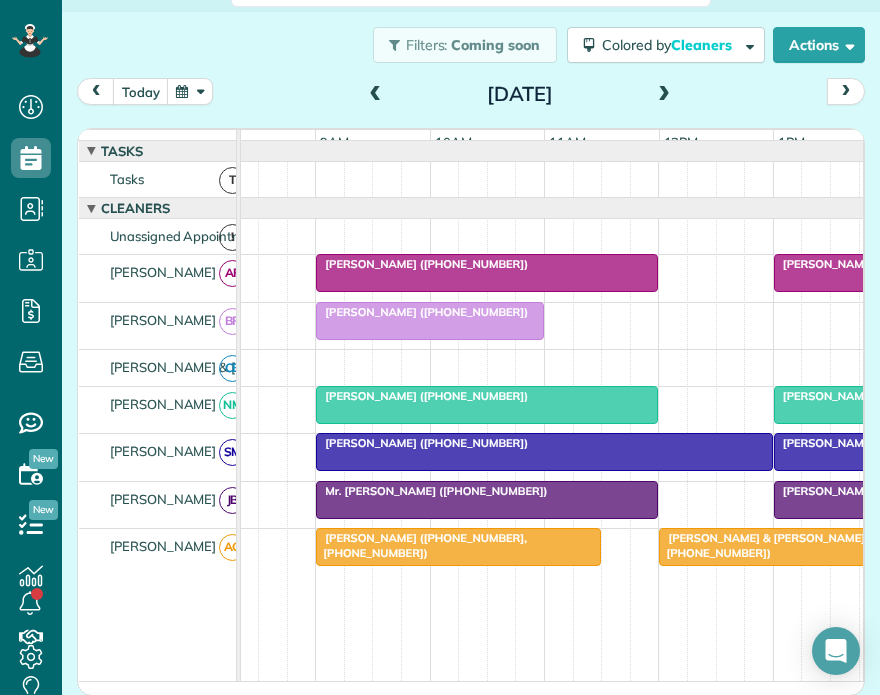 scroll, scrollTop: 0, scrollLeft: 259, axis: horizontal 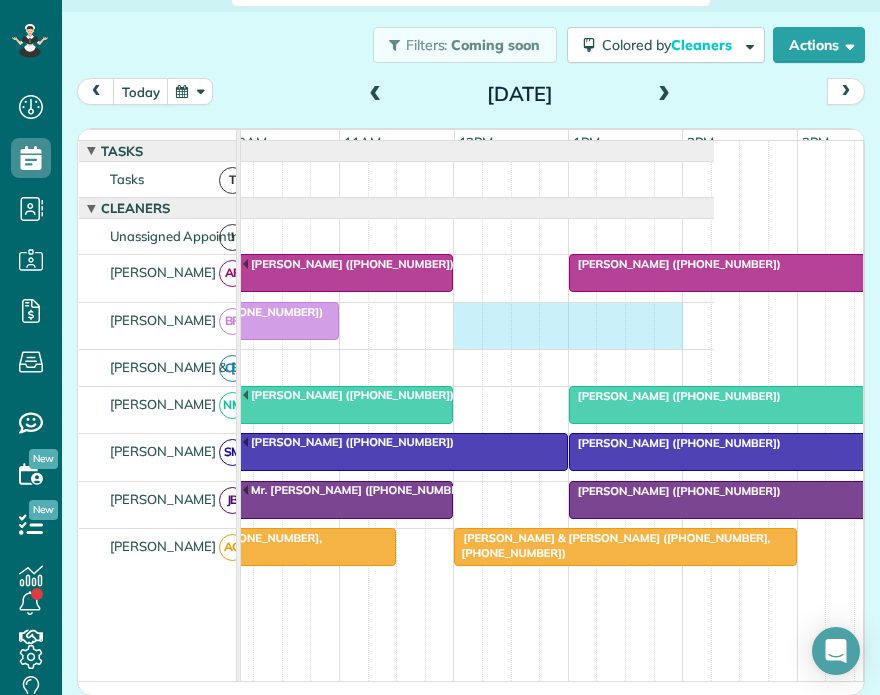 drag, startPoint x: 461, startPoint y: 324, endPoint x: 657, endPoint y: 340, distance: 196.65198 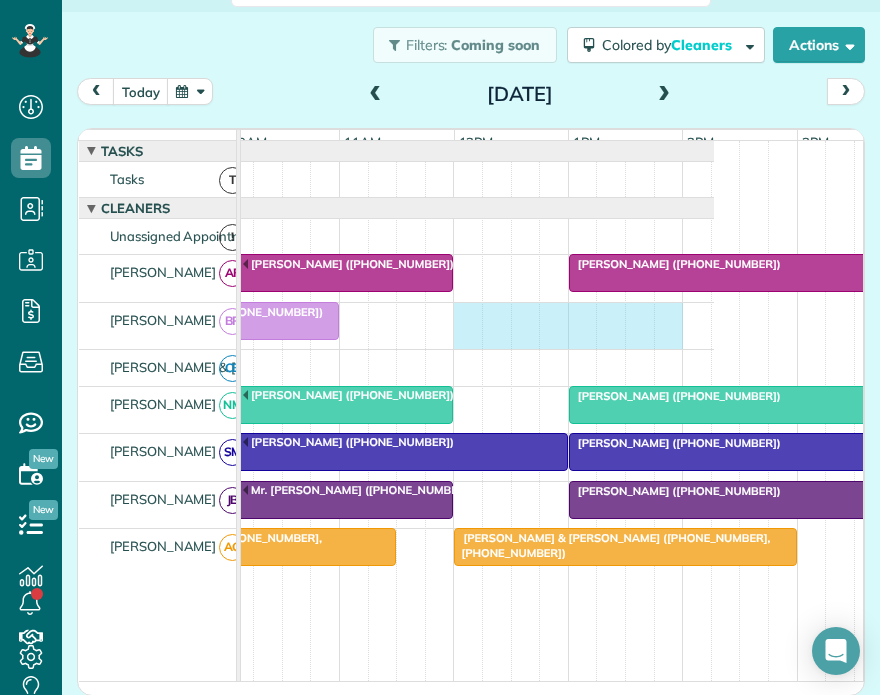 click on "[PERSON_NAME] ([PHONE_NUMBER])" at bounding box center [298, 326] 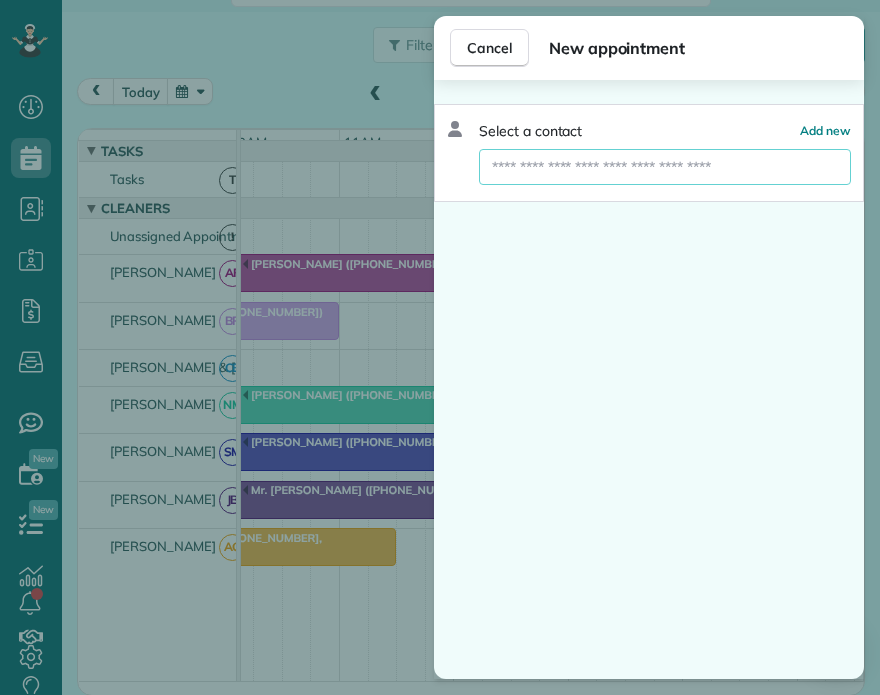 click at bounding box center [665, 167] 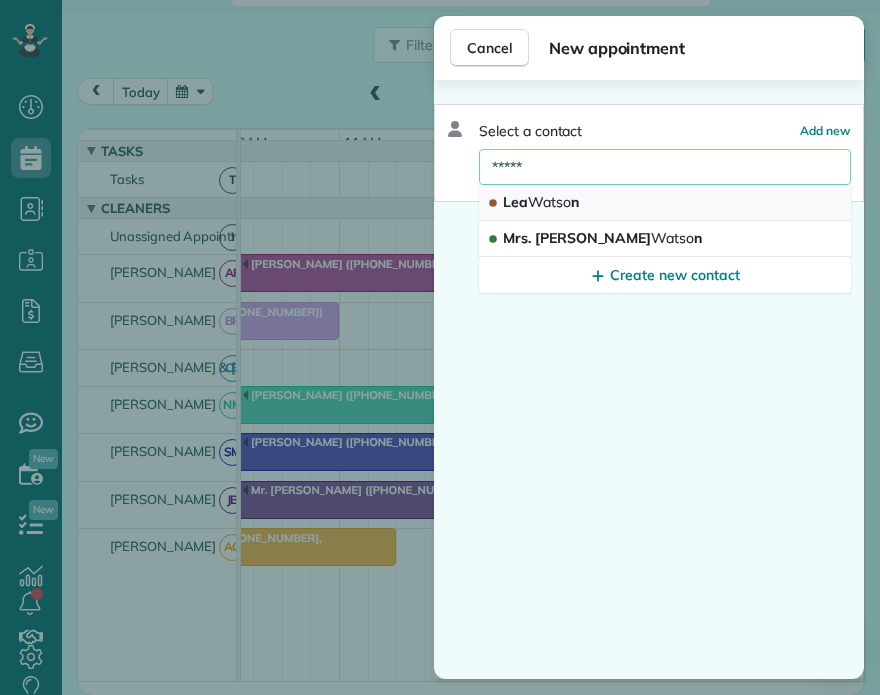 type on "*****" 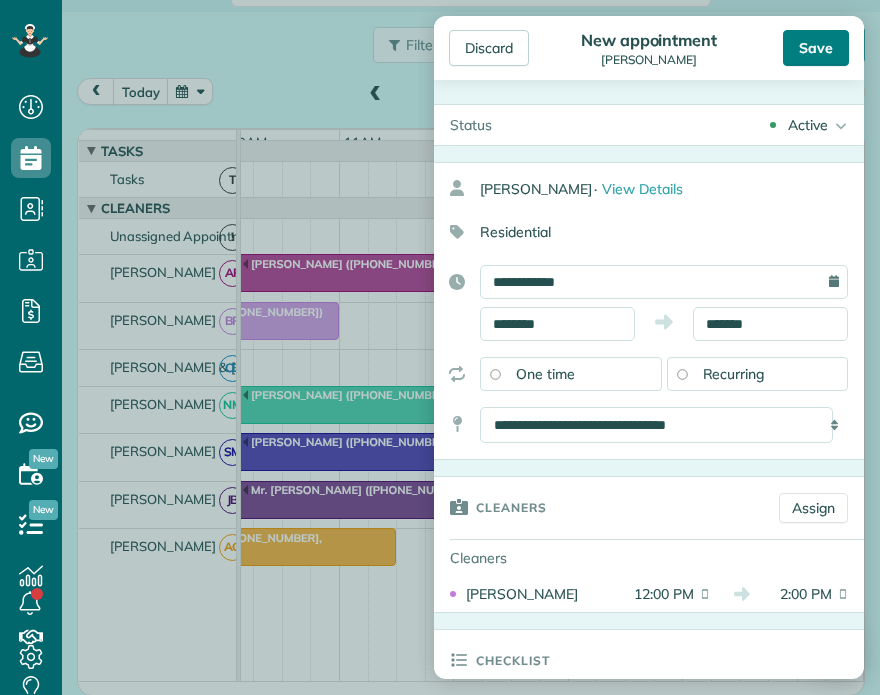 click on "Save" at bounding box center (816, 48) 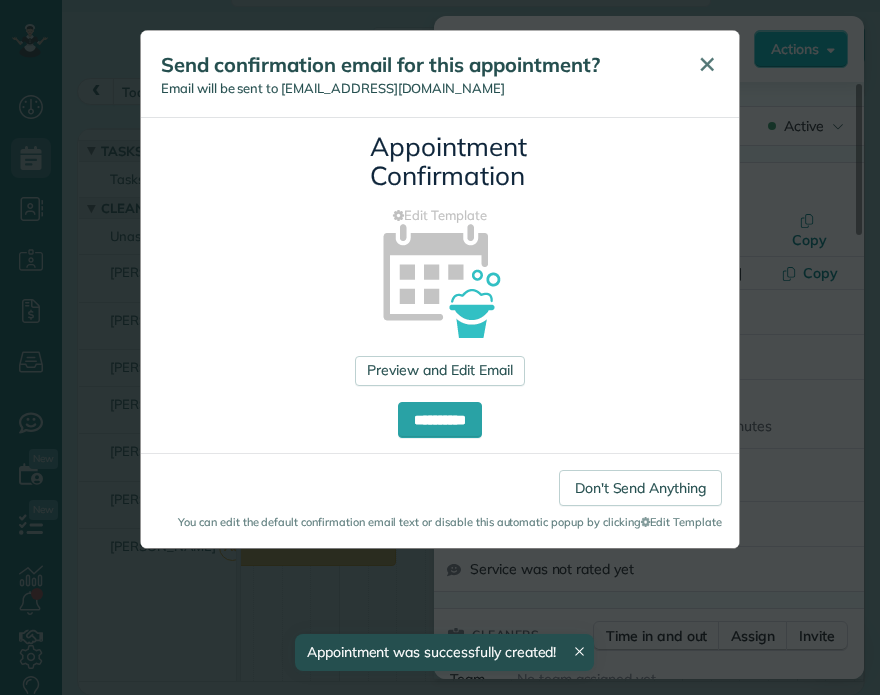 click on "✕" at bounding box center [707, 64] 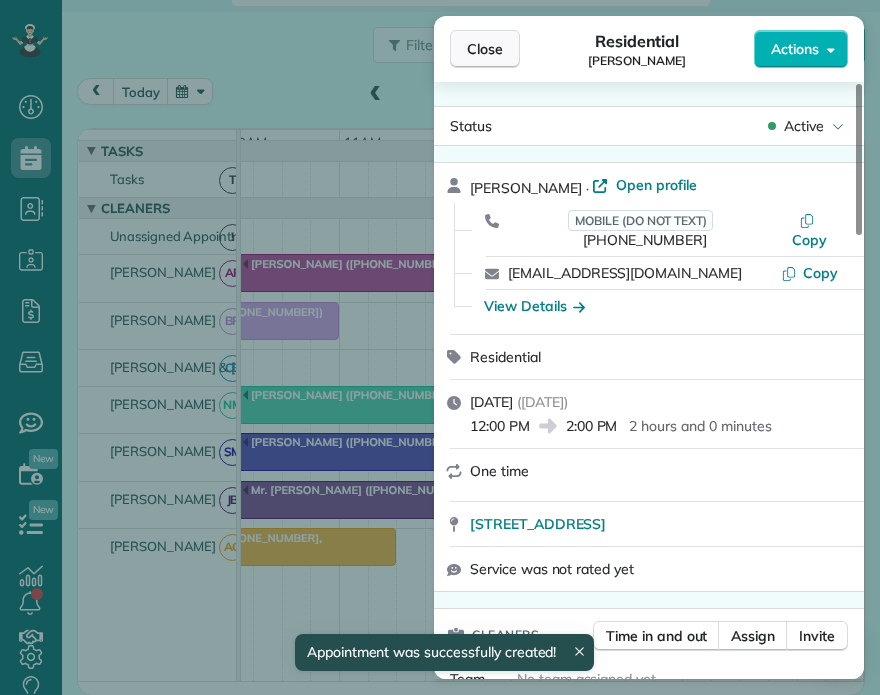 click on "Close" at bounding box center (485, 49) 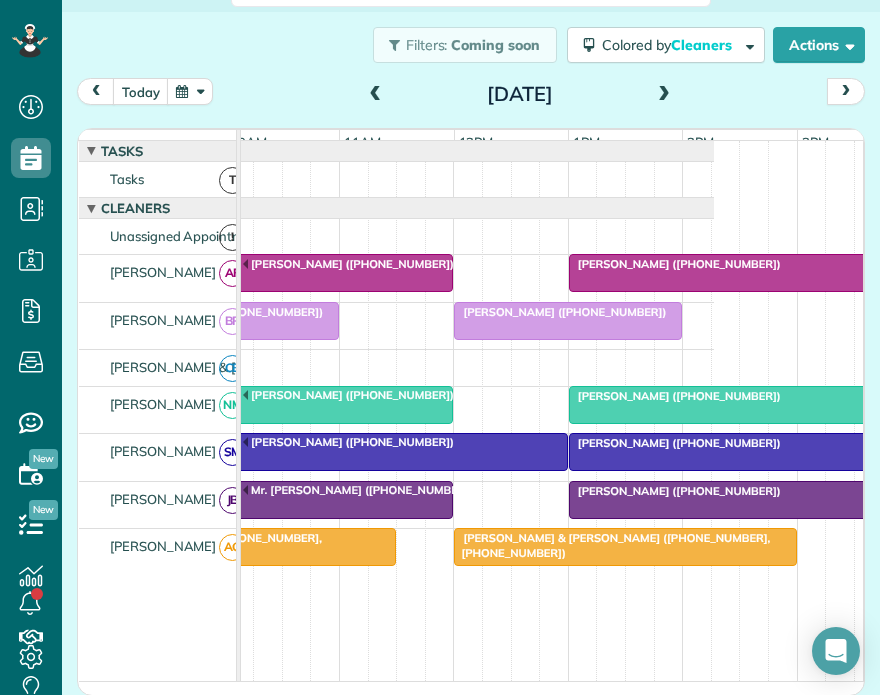 scroll, scrollTop: 0, scrollLeft: 482, axis: horizontal 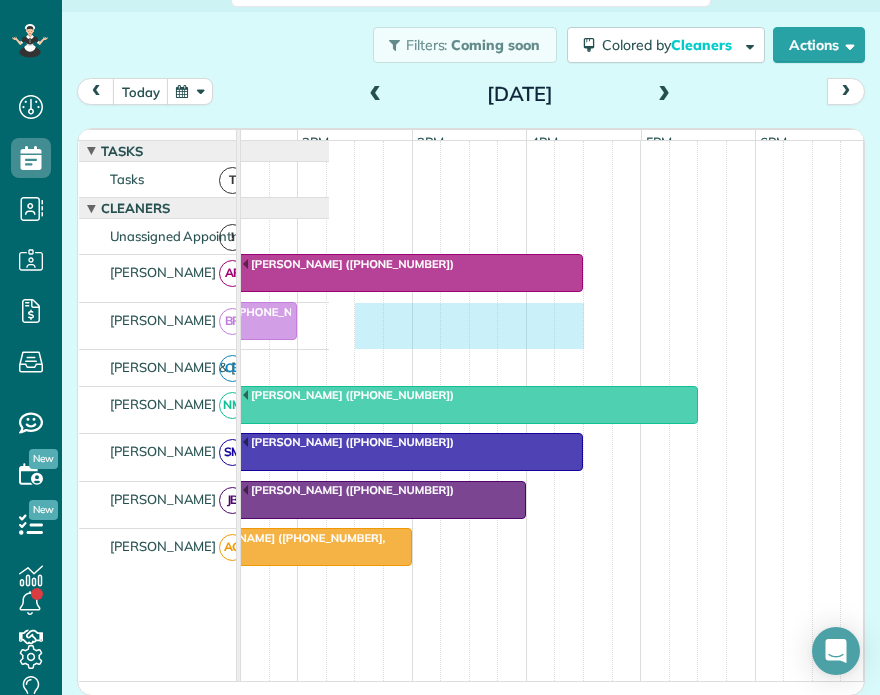 drag, startPoint x: 359, startPoint y: 330, endPoint x: 554, endPoint y: 359, distance: 197.14462 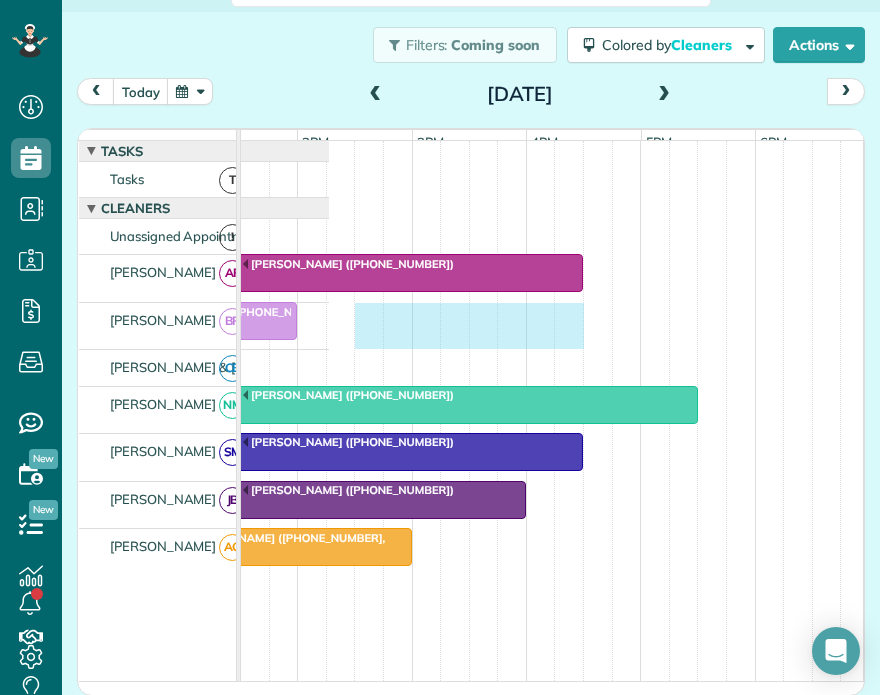 click on "[PERSON_NAME] ([PHONE_NUMBER]) [PERSON_NAME] ([PHONE_NUMBER])         [PERSON_NAME] ([PHONE_NUMBER]) [PERSON_NAME] ([PHONE_NUMBER])                 [PERSON_NAME] ([PHONE_NUMBER]) [PERSON_NAME] ([PHONE_NUMBER])         [PERSON_NAME] ([PHONE_NUMBER]) [PERSON_NAME] ([PHONE_NUMBER])         Mr. [PERSON_NAME] ([PHONE_NUMBER]) [PERSON_NAME] ([PHONE_NUMBER])         [PERSON_NAME] ([PHONE_NUMBER], [PHONE_NUMBER]) [PERSON_NAME] & [PERSON_NAME] ([PHONE_NUMBER], [PHONE_NUMBER])" at bounding box center (-87, 505) 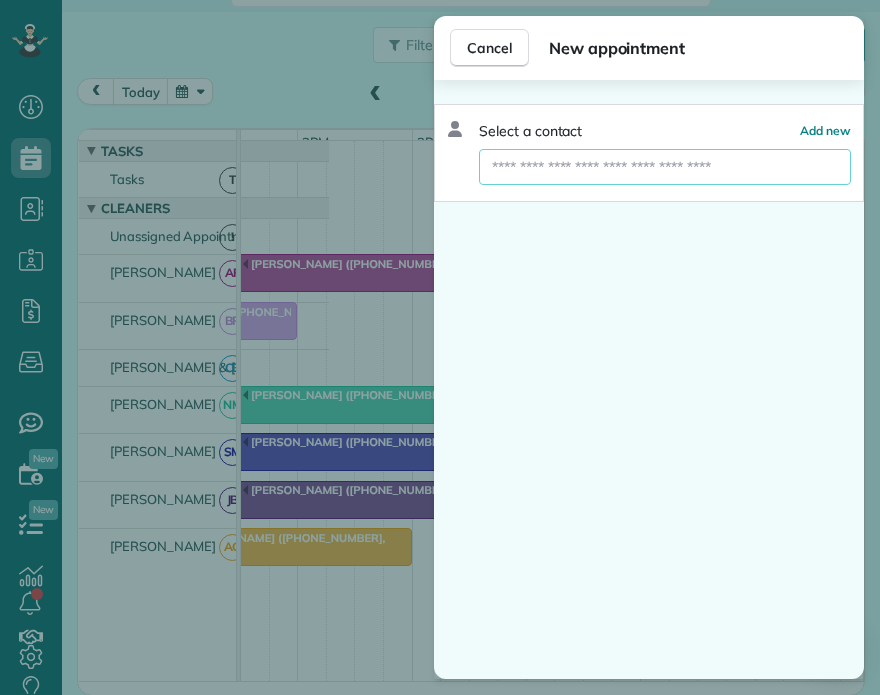 click at bounding box center [665, 167] 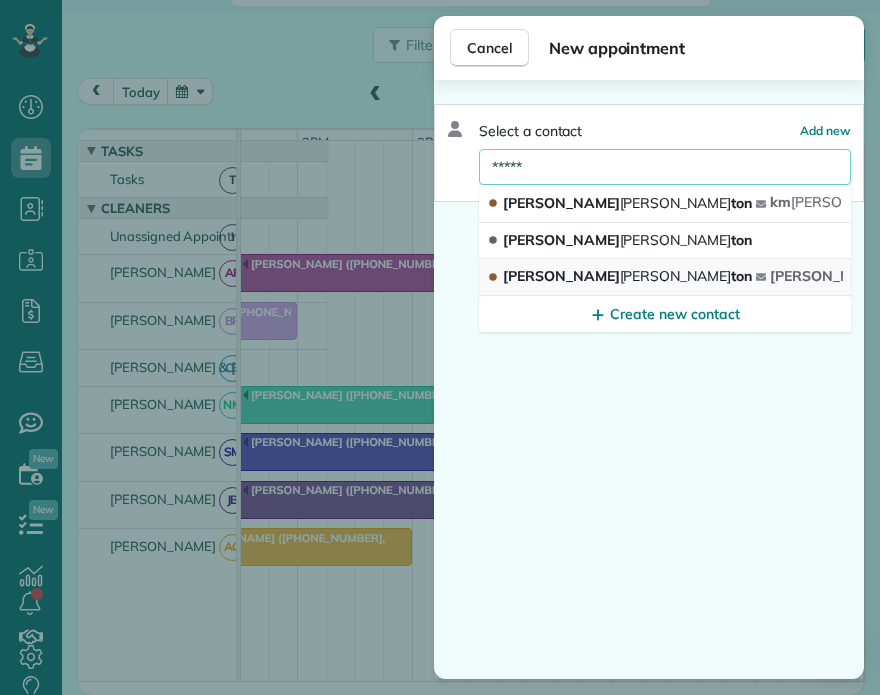type on "*****" 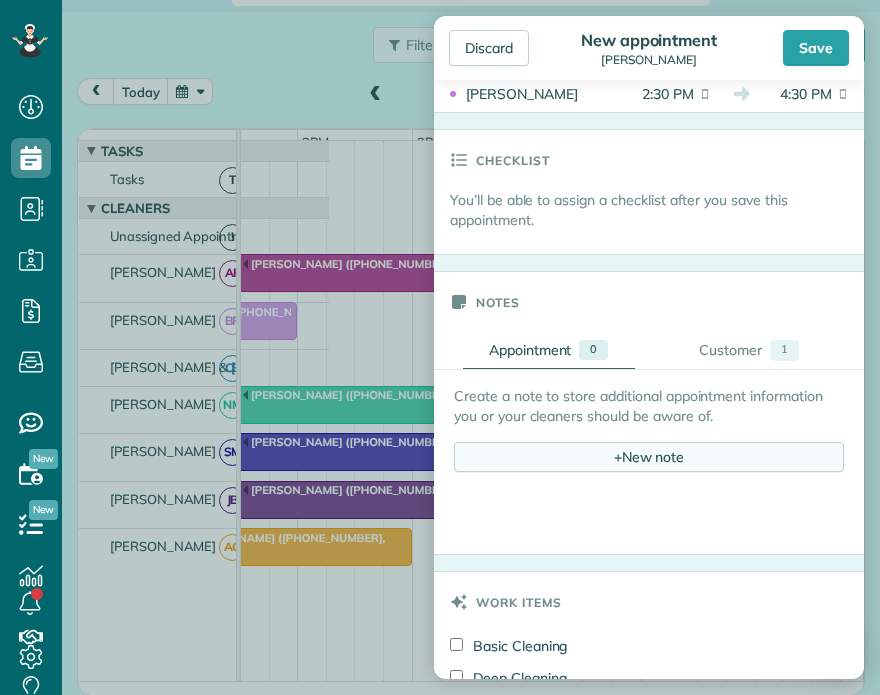click on "+ New note" at bounding box center (649, 457) 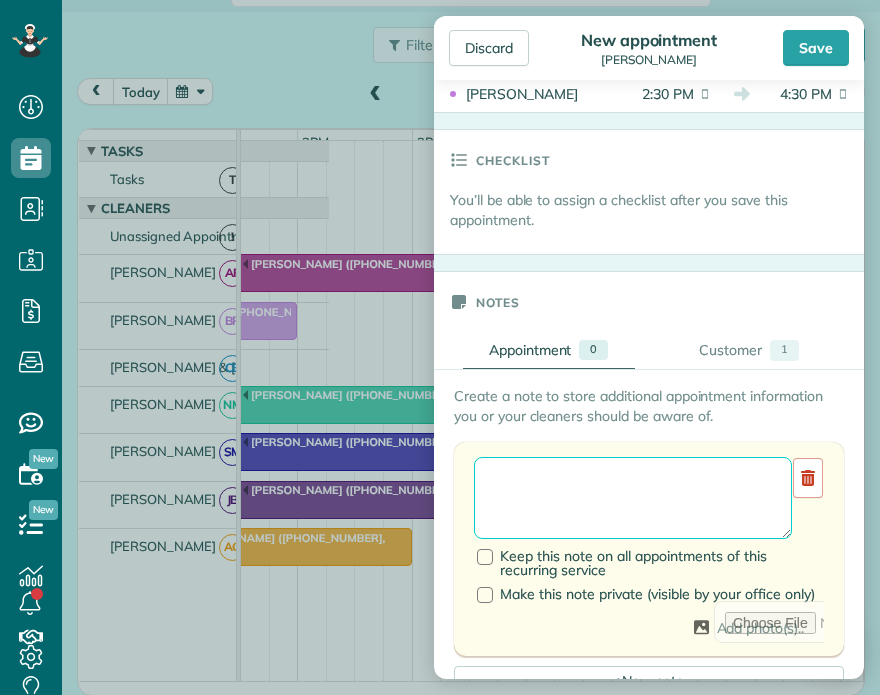 click at bounding box center [633, 498] 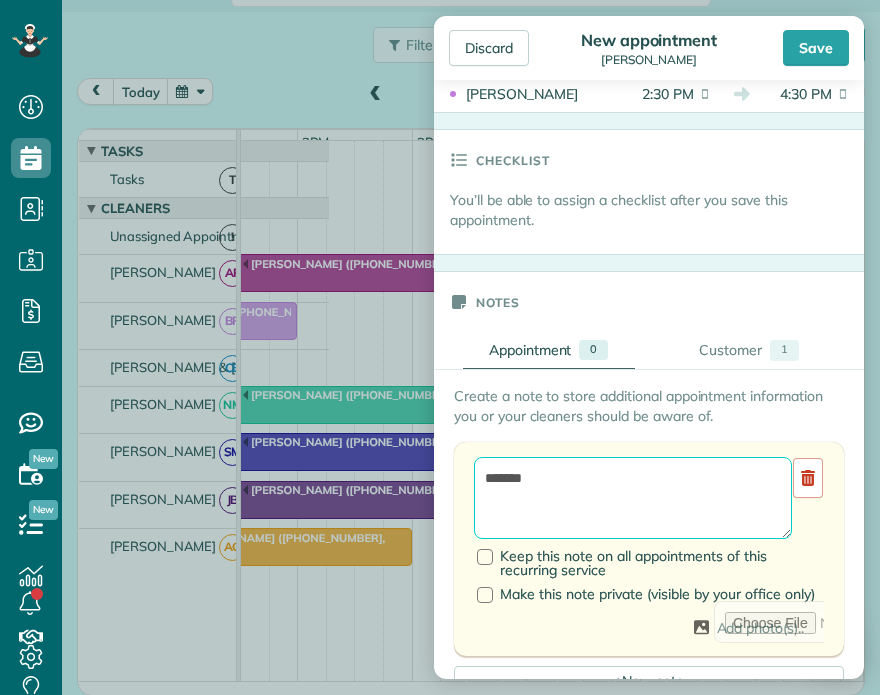 click on "******" at bounding box center (633, 498) 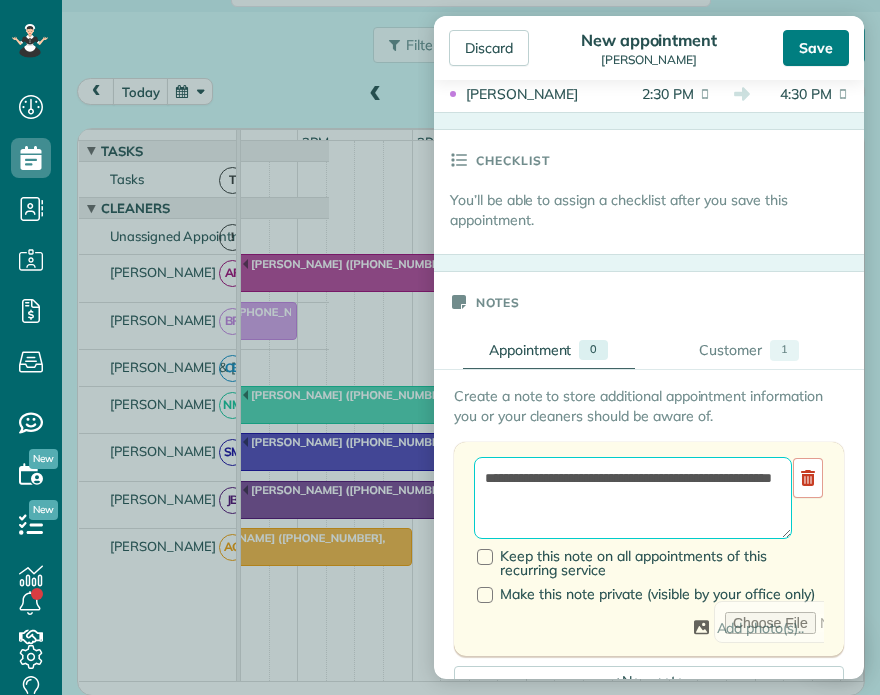 type on "**********" 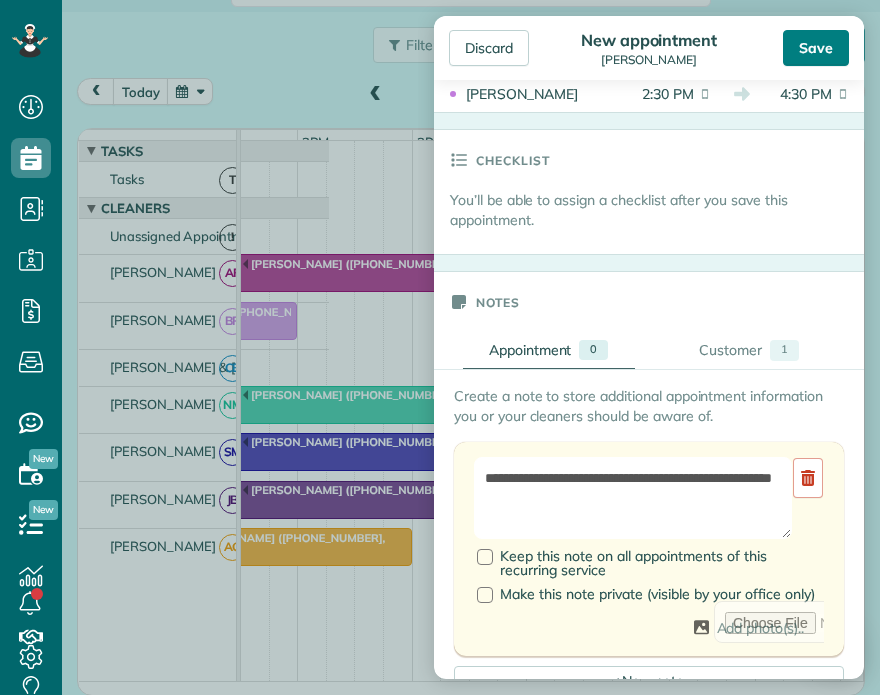 click on "Save" at bounding box center [816, 48] 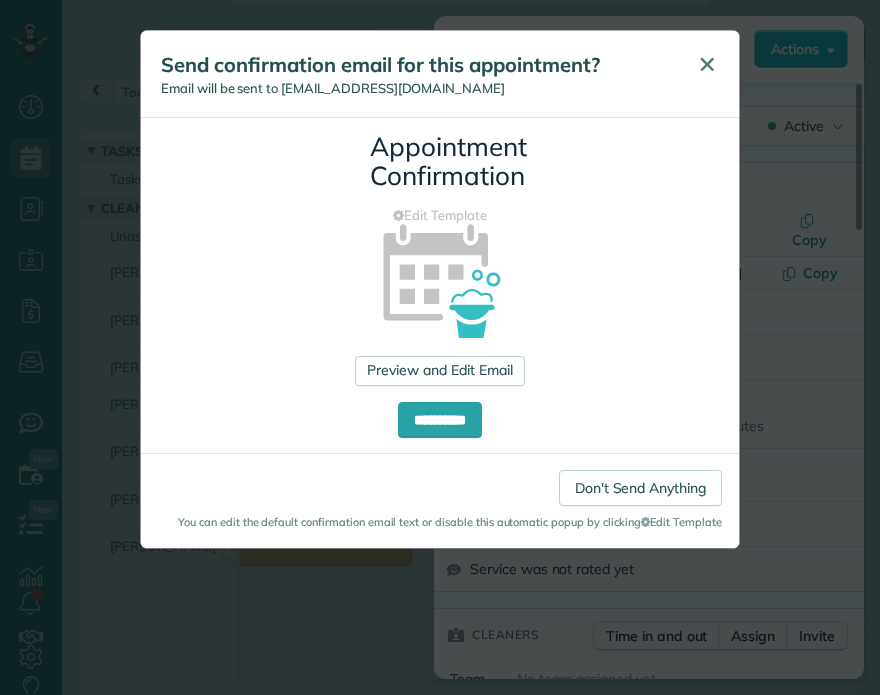 click on "✕" at bounding box center (707, 64) 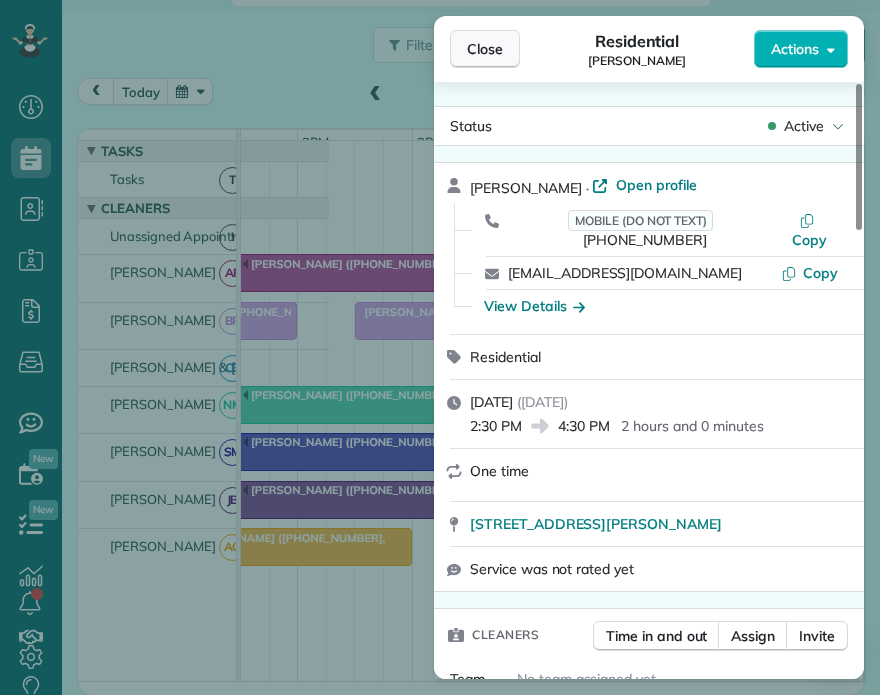 click on "Close" at bounding box center (485, 49) 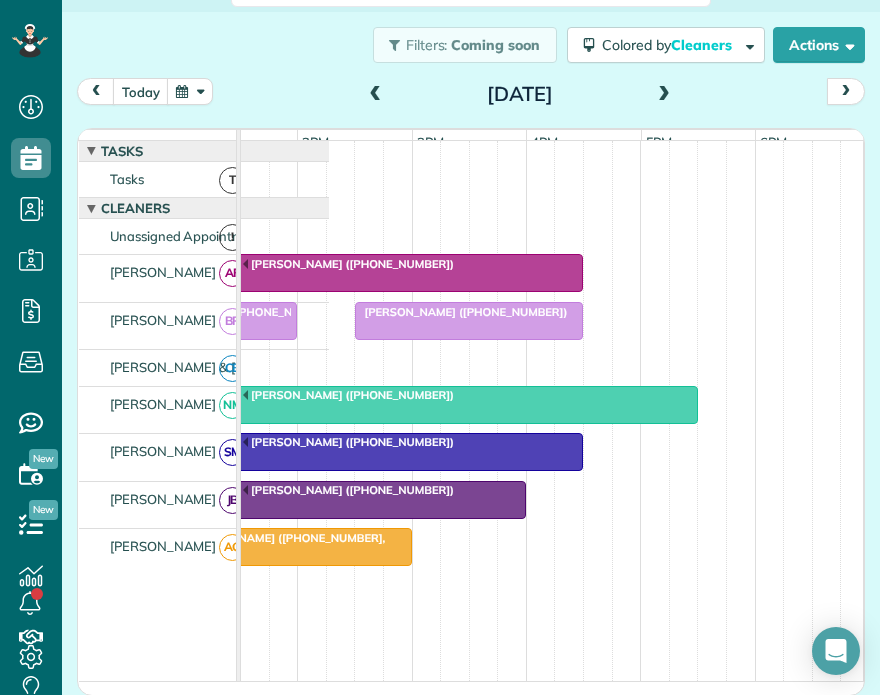 scroll, scrollTop: 0, scrollLeft: 689, axis: horizontal 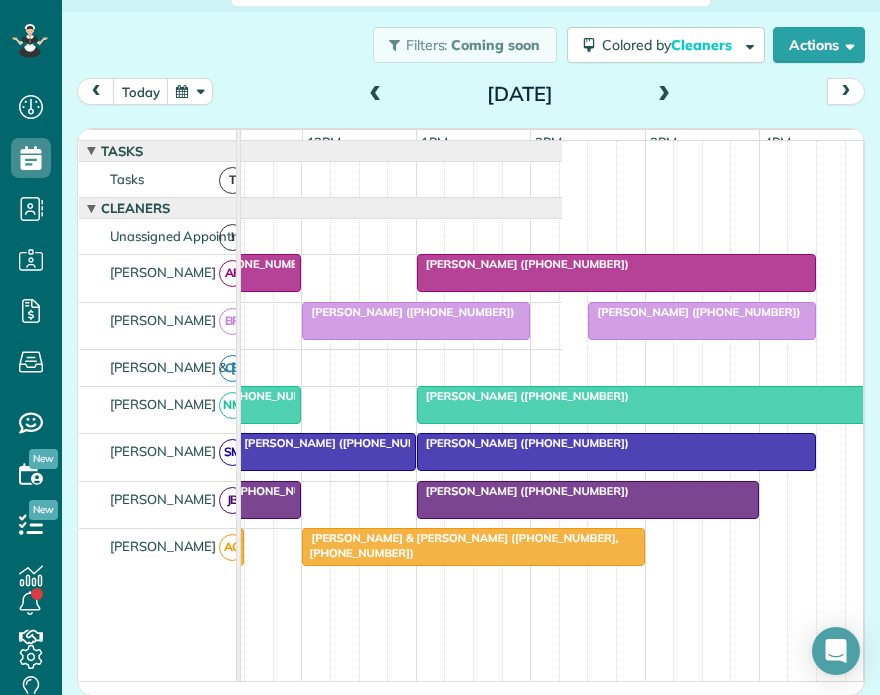 click at bounding box center [664, 95] 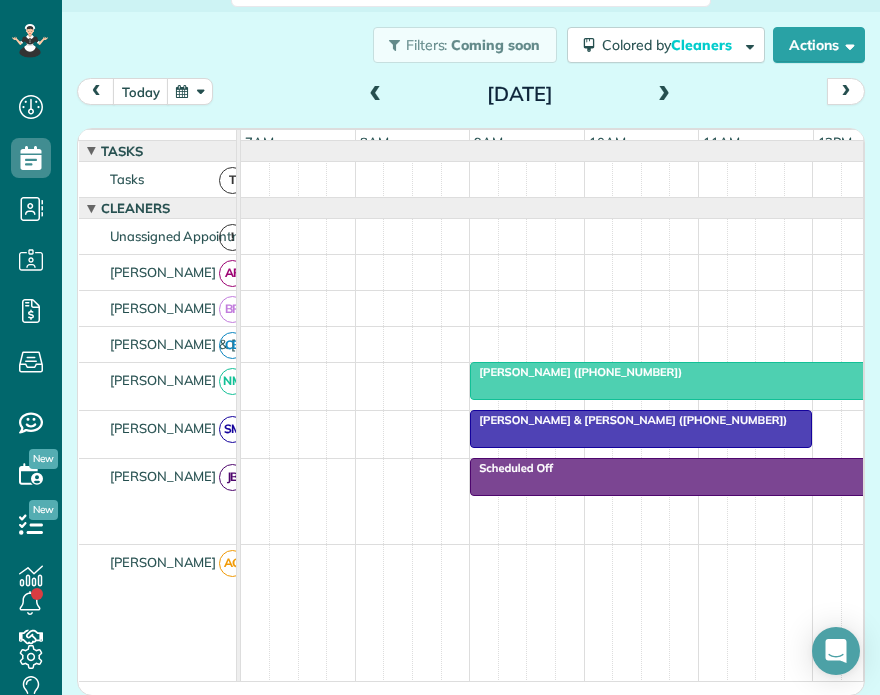 scroll, scrollTop: 0, scrollLeft: 0, axis: both 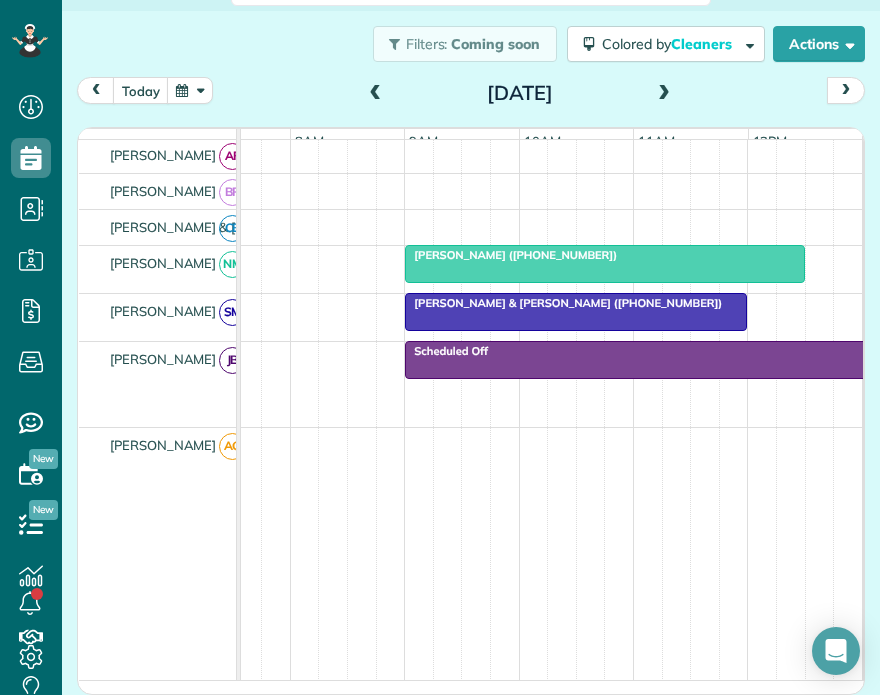 click at bounding box center (664, 94) 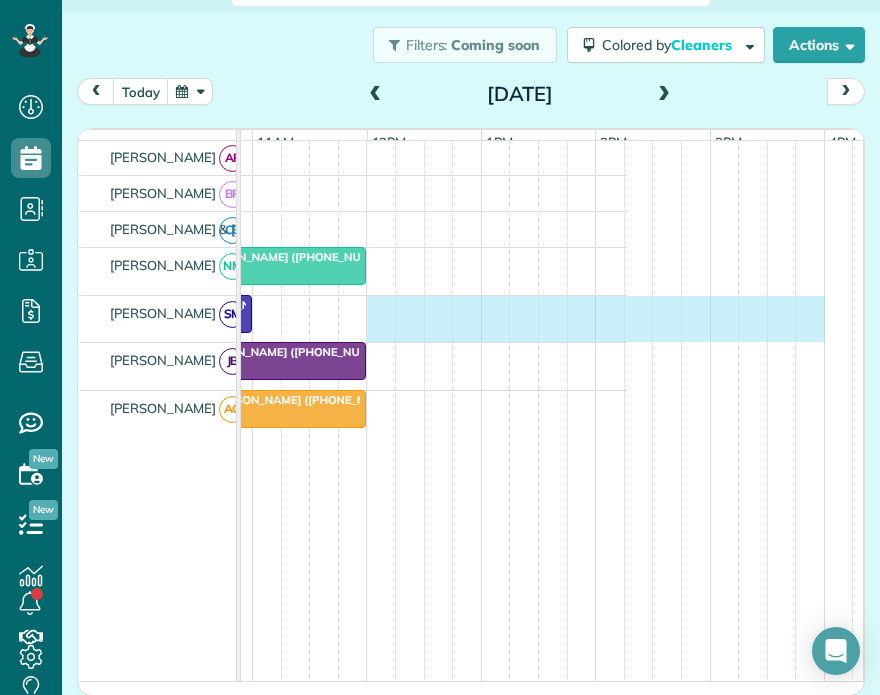 drag, startPoint x: 401, startPoint y: 315, endPoint x: 820, endPoint y: 343, distance: 419.9345 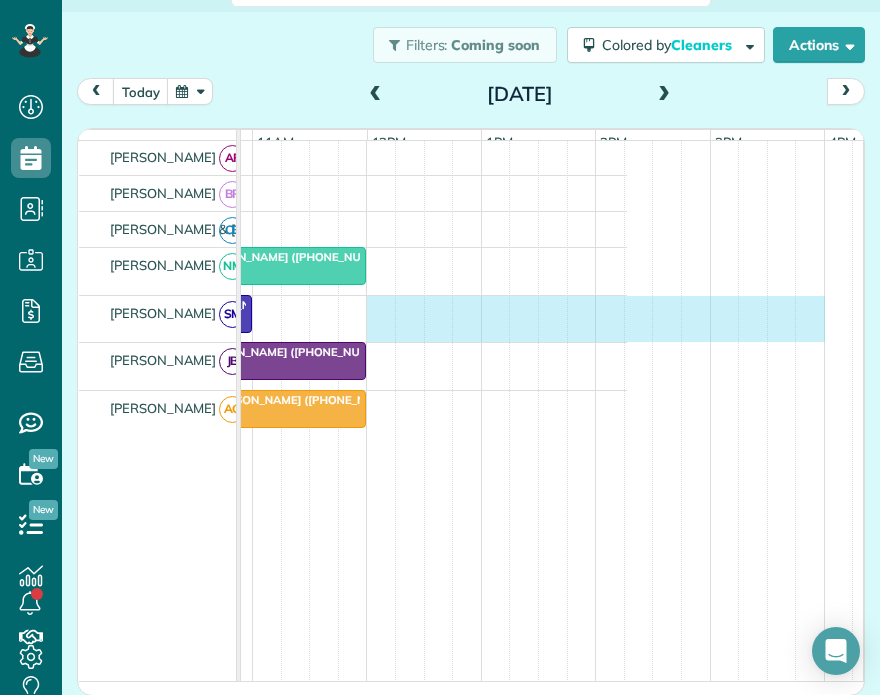 click on "Apt Move-out Cleans                                             [PERSON_NAME] ([PHONE_NUMBER])         [PERSON_NAME] ([PHONE_NUMBER]) [PERSON_NAME] ([PHONE_NUMBER])         [PERSON_NAME] ([PHONE_NUMBER])         [PERSON_NAME] ([PHONE_NUMBER])" at bounding box center (211, 367) 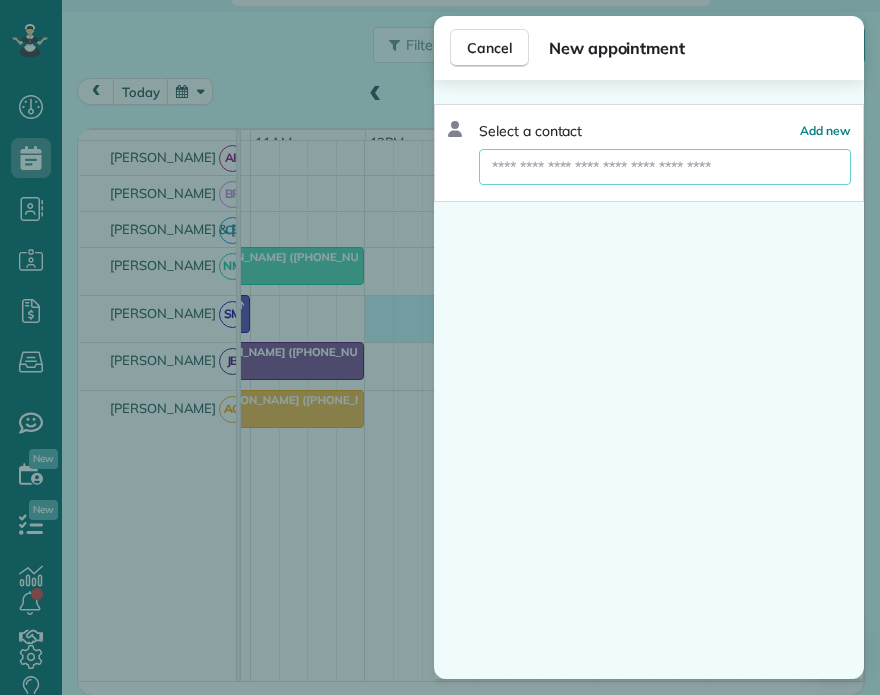 click at bounding box center [665, 167] 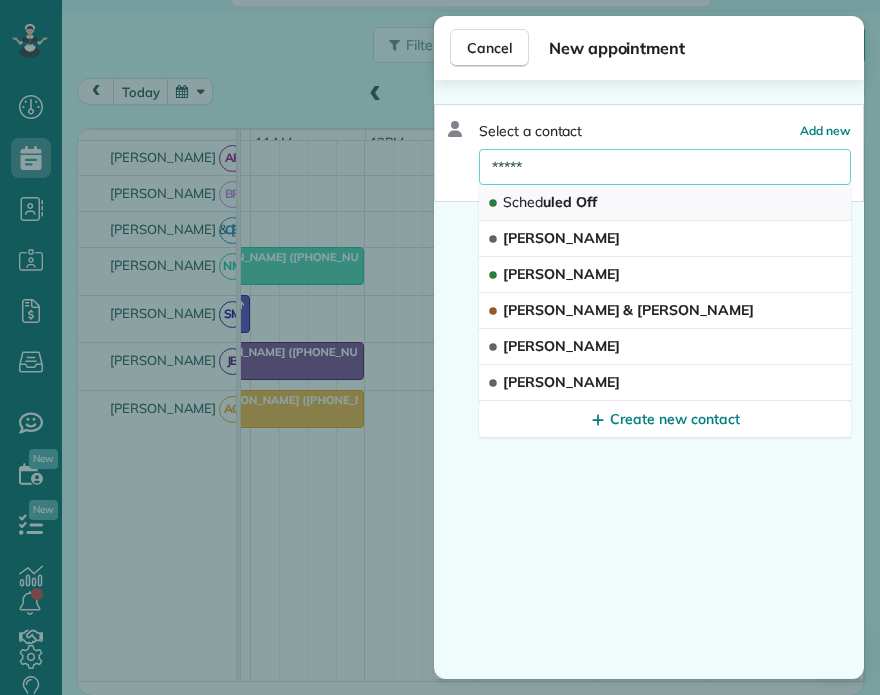 type on "*****" 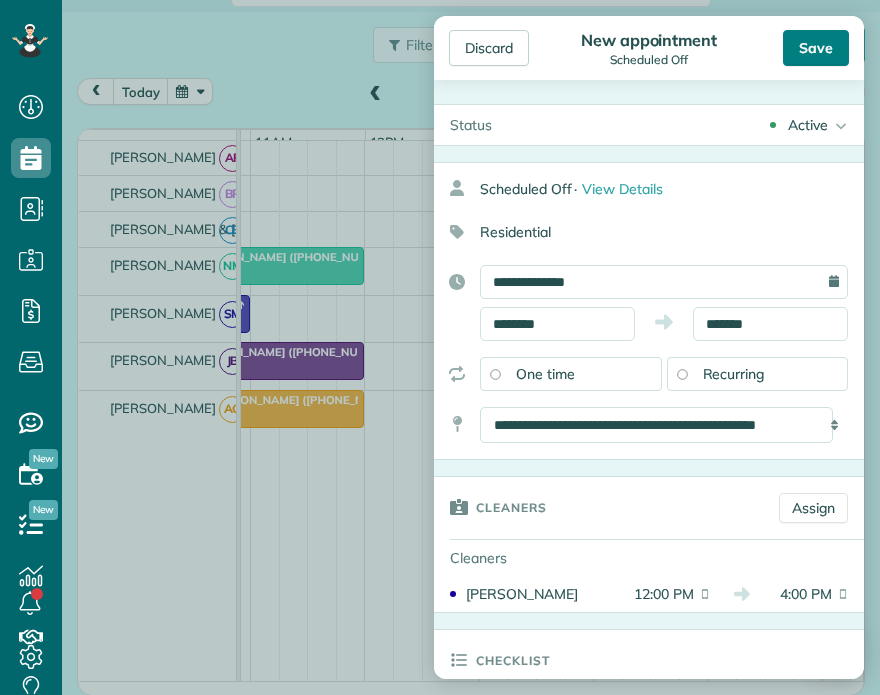 click on "Save" at bounding box center [816, 48] 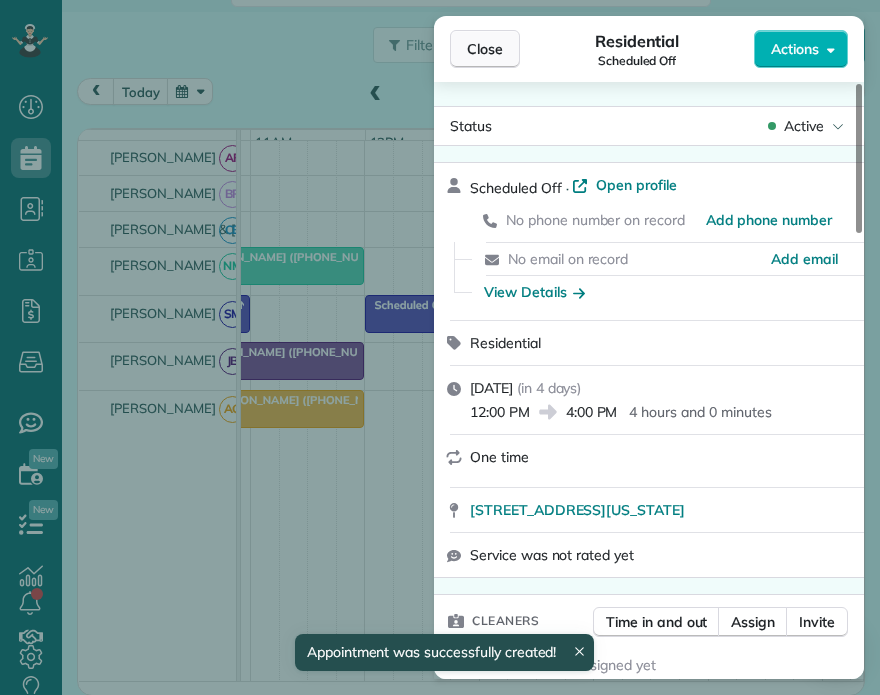 click on "Close" at bounding box center (485, 49) 